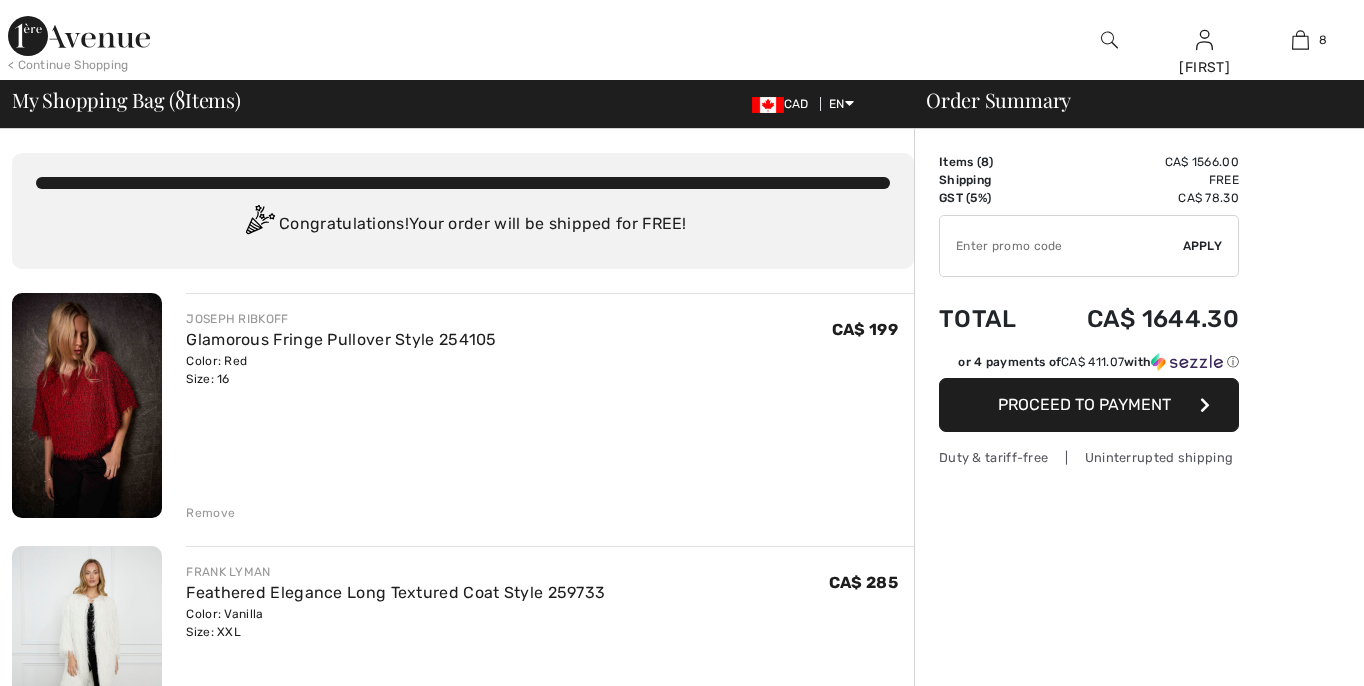 scroll, scrollTop: 0, scrollLeft: 0, axis: both 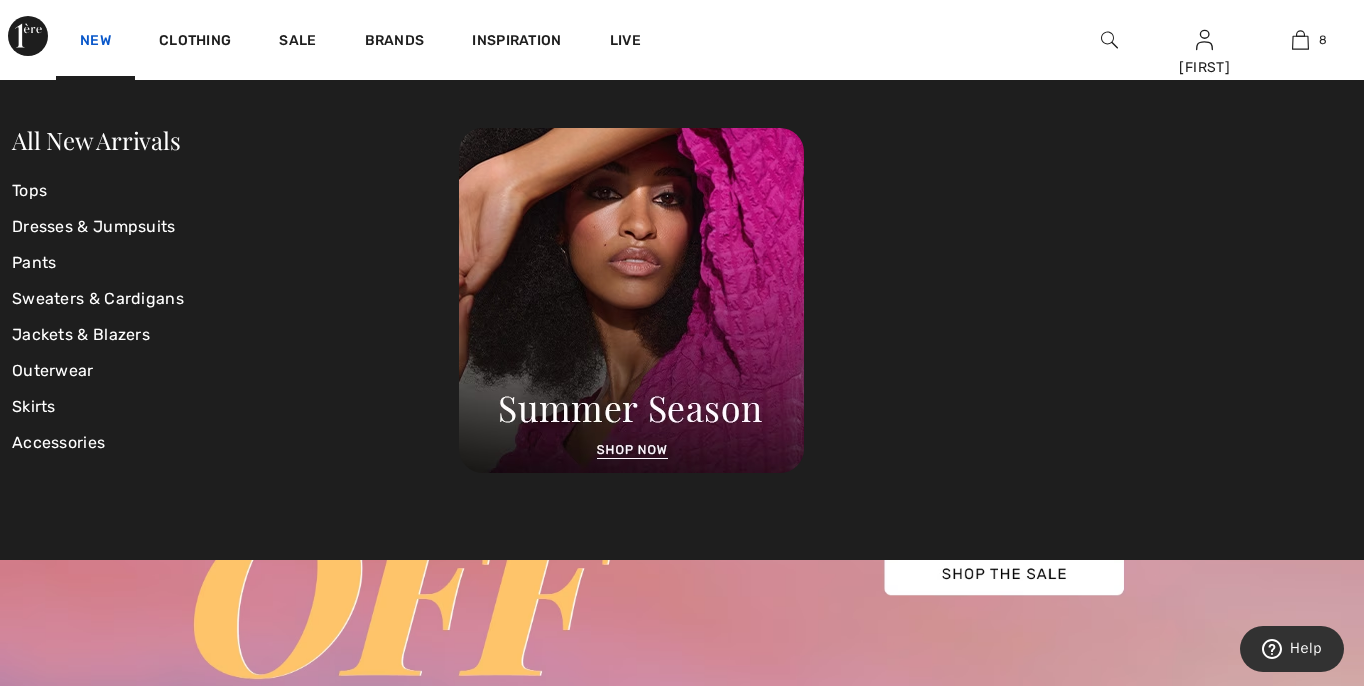click on "New" at bounding box center [95, 42] 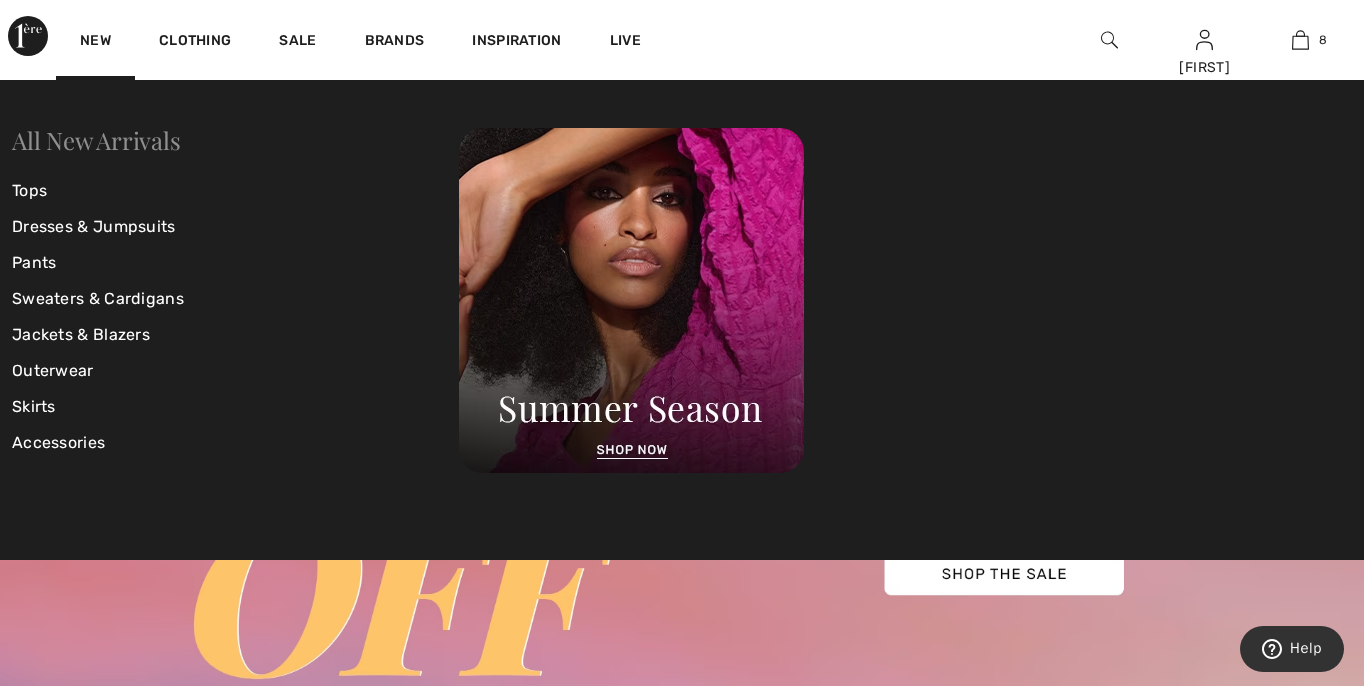 click on "All New Arrivals" at bounding box center [96, 140] 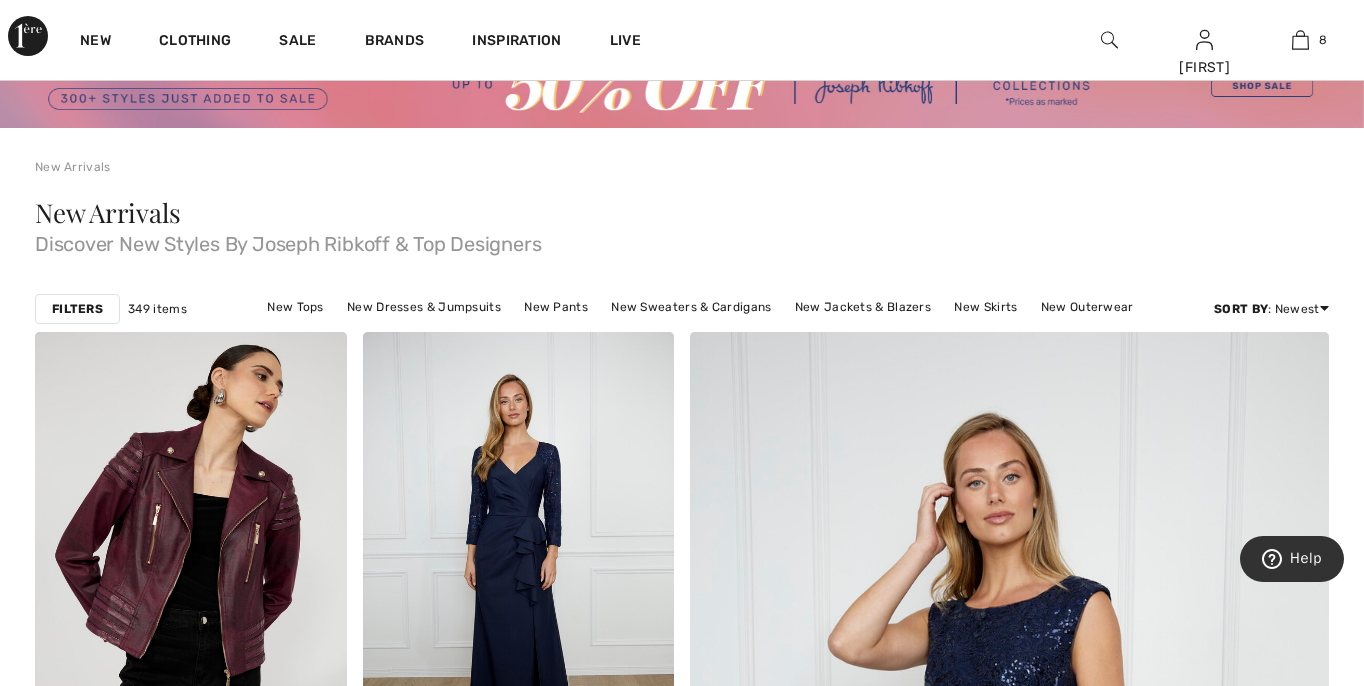 scroll, scrollTop: 0, scrollLeft: 0, axis: both 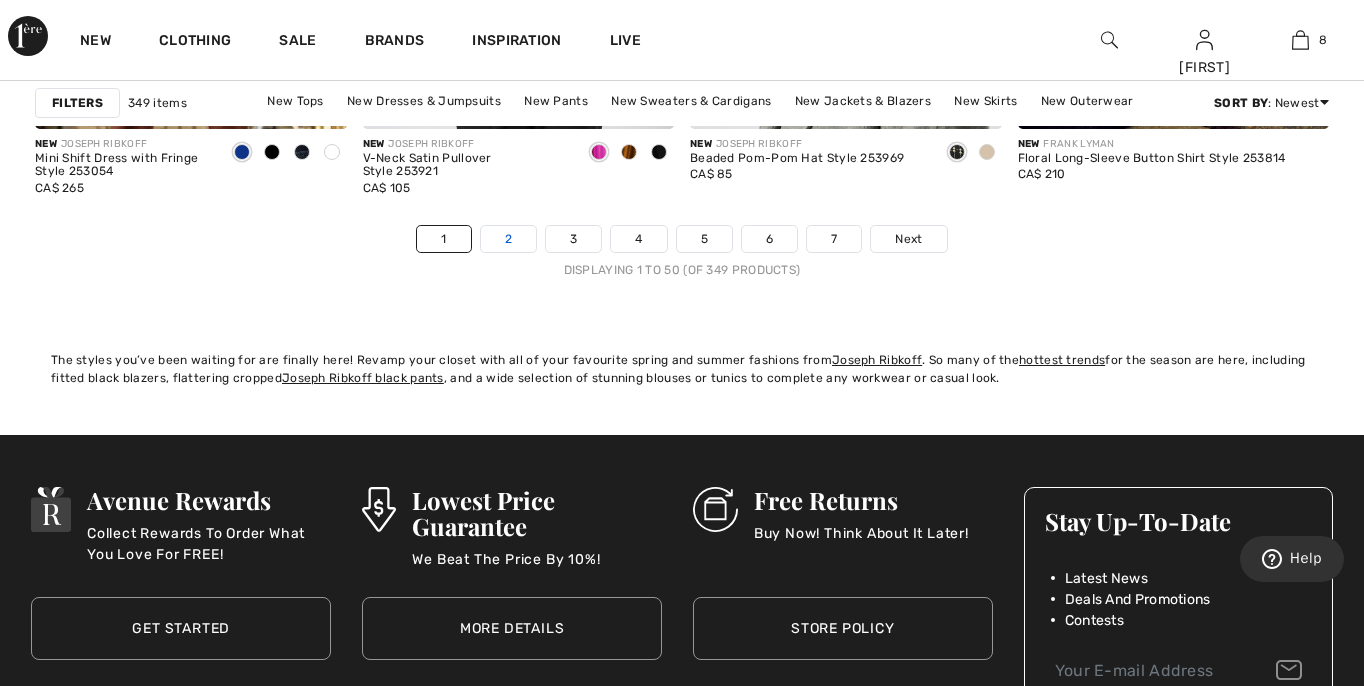 click on "2" at bounding box center (508, 239) 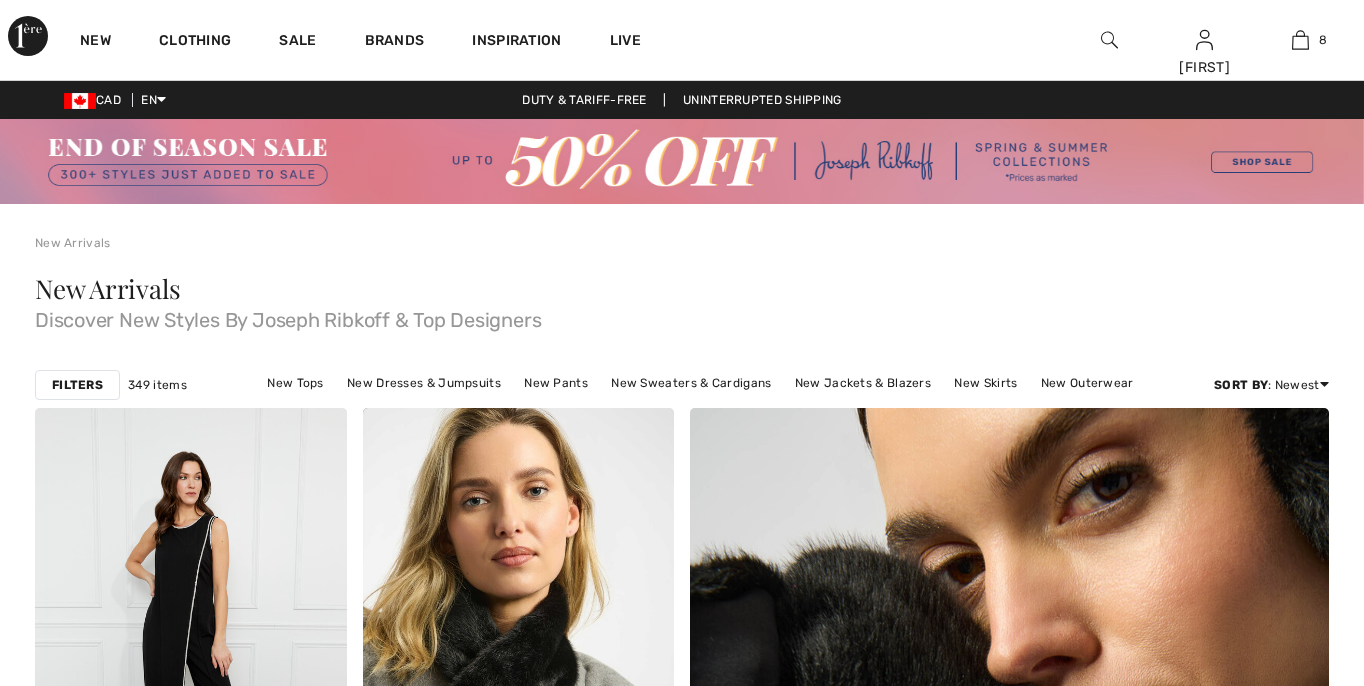 scroll, scrollTop: 335, scrollLeft: 0, axis: vertical 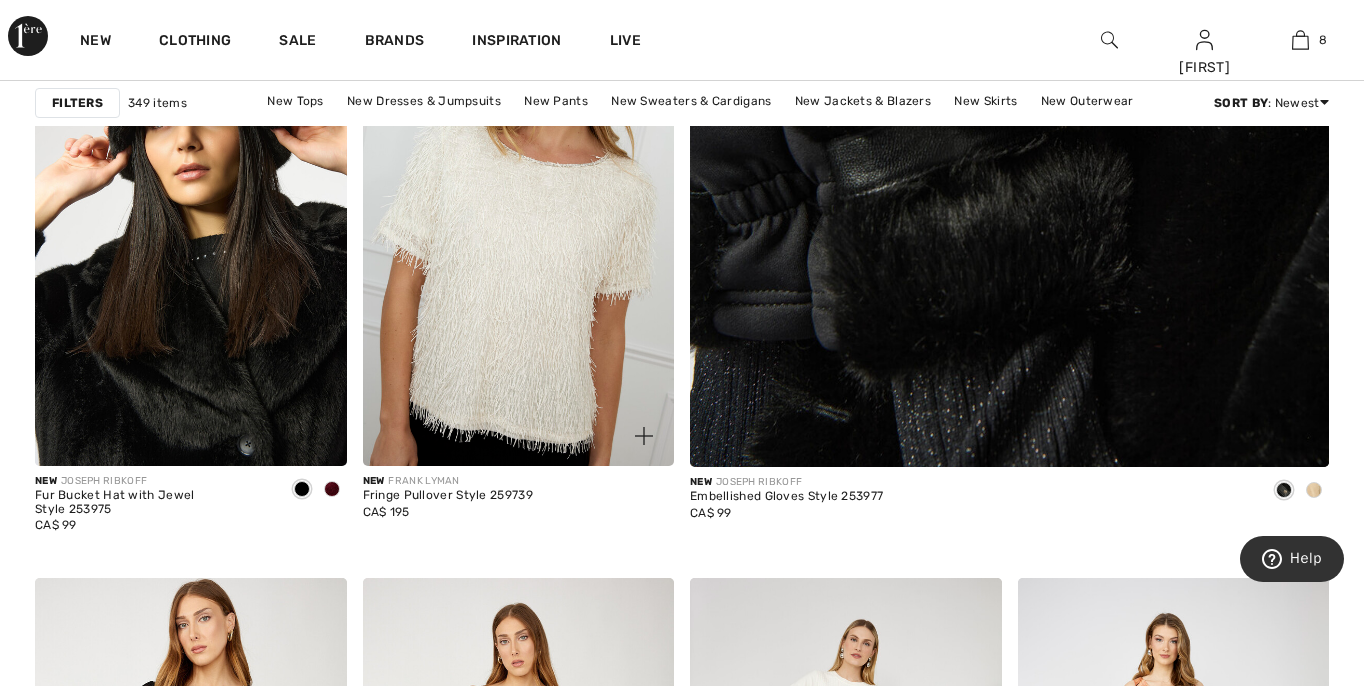 click at bounding box center (519, 232) 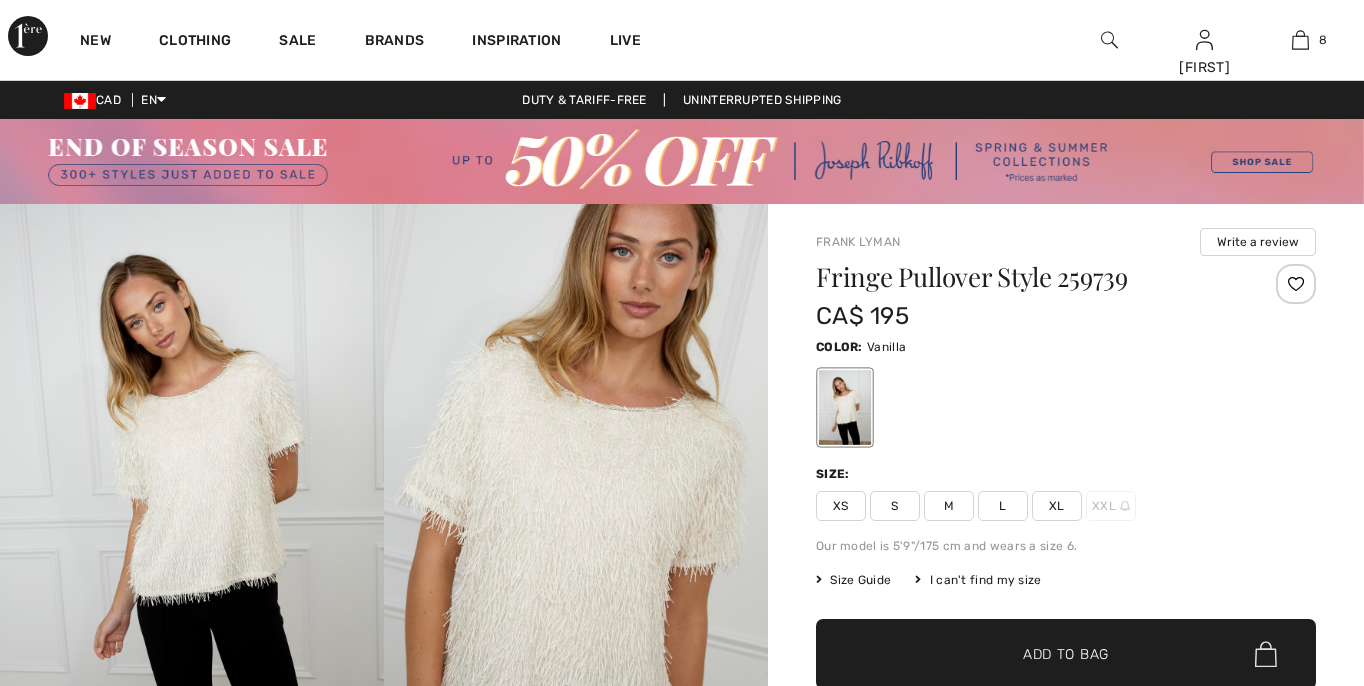 scroll, scrollTop: 0, scrollLeft: 0, axis: both 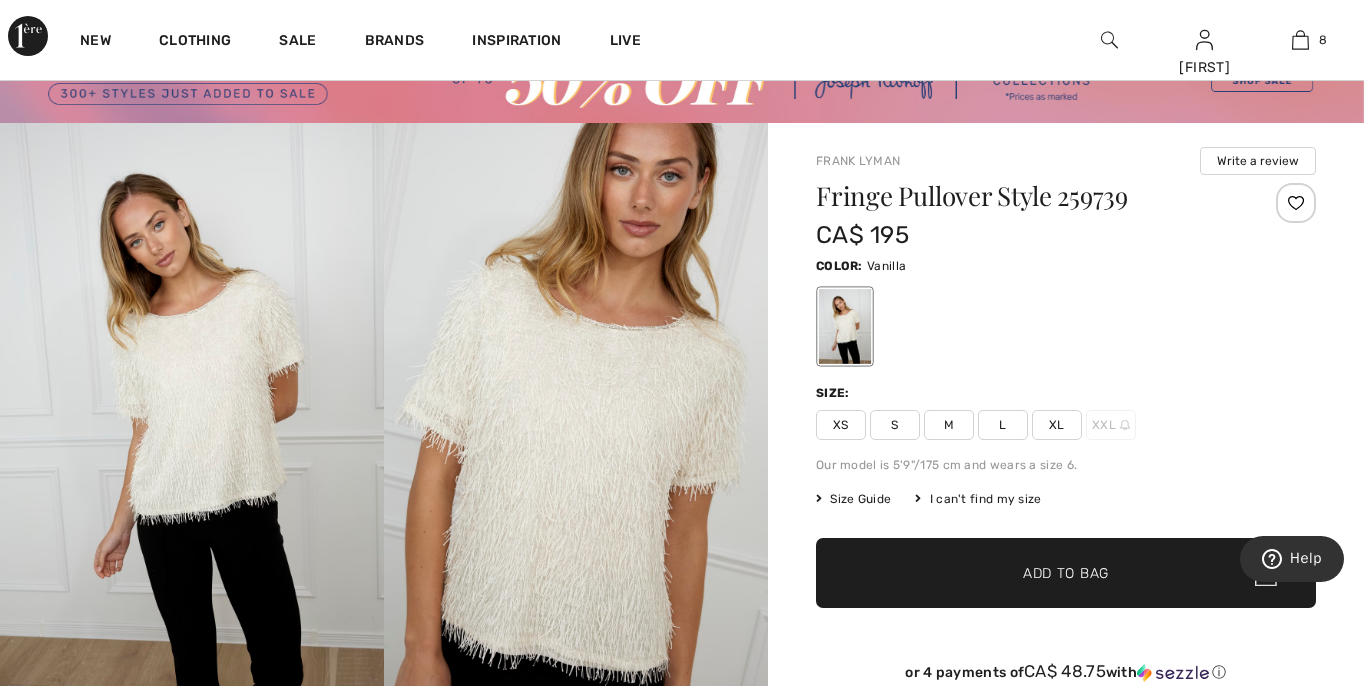 click on "XXL" at bounding box center (1111, 425) 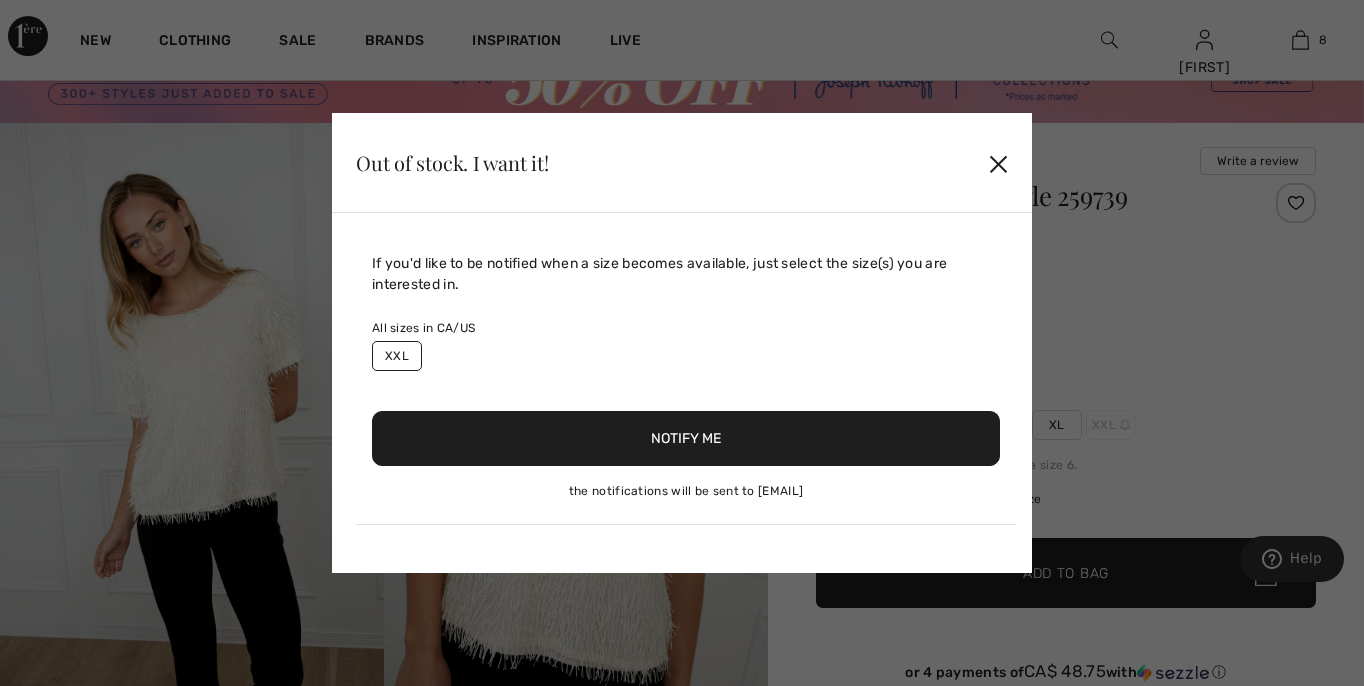 click on "Notify Me" at bounding box center [686, 438] 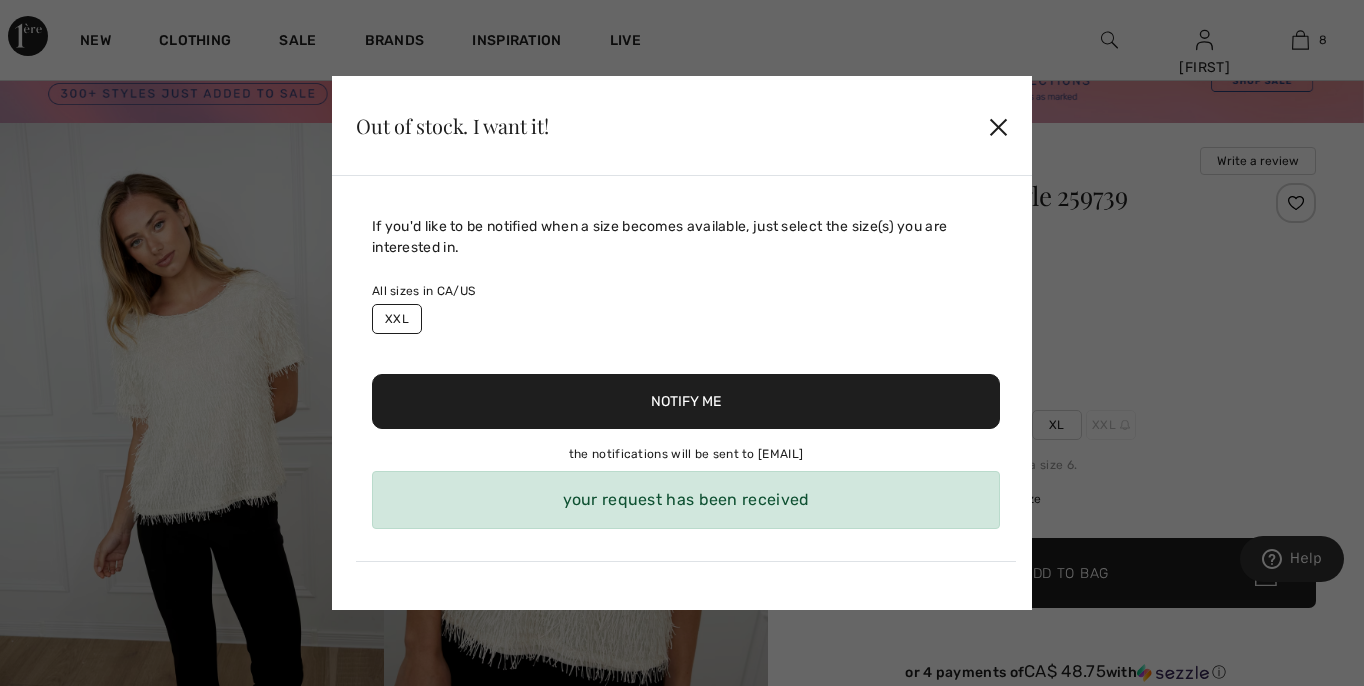 click on "✕" at bounding box center [998, 126] 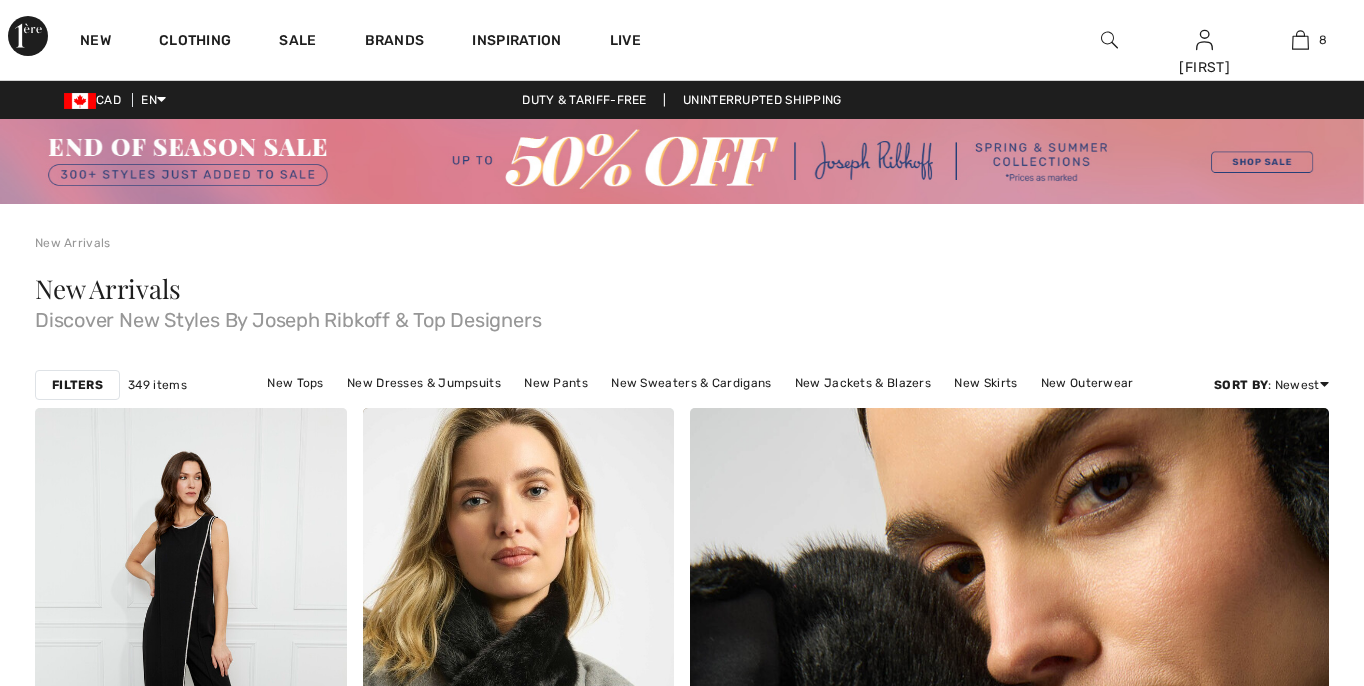 checkbox on "true" 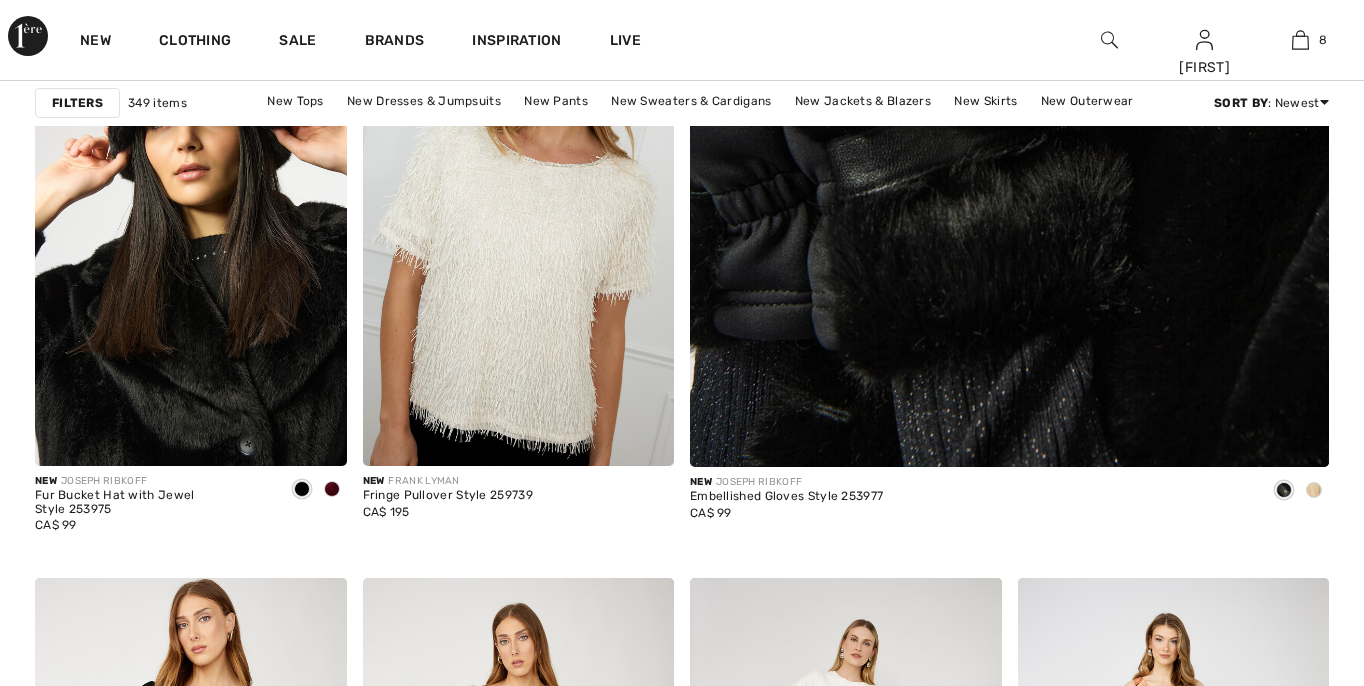 scroll, scrollTop: 989, scrollLeft: 0, axis: vertical 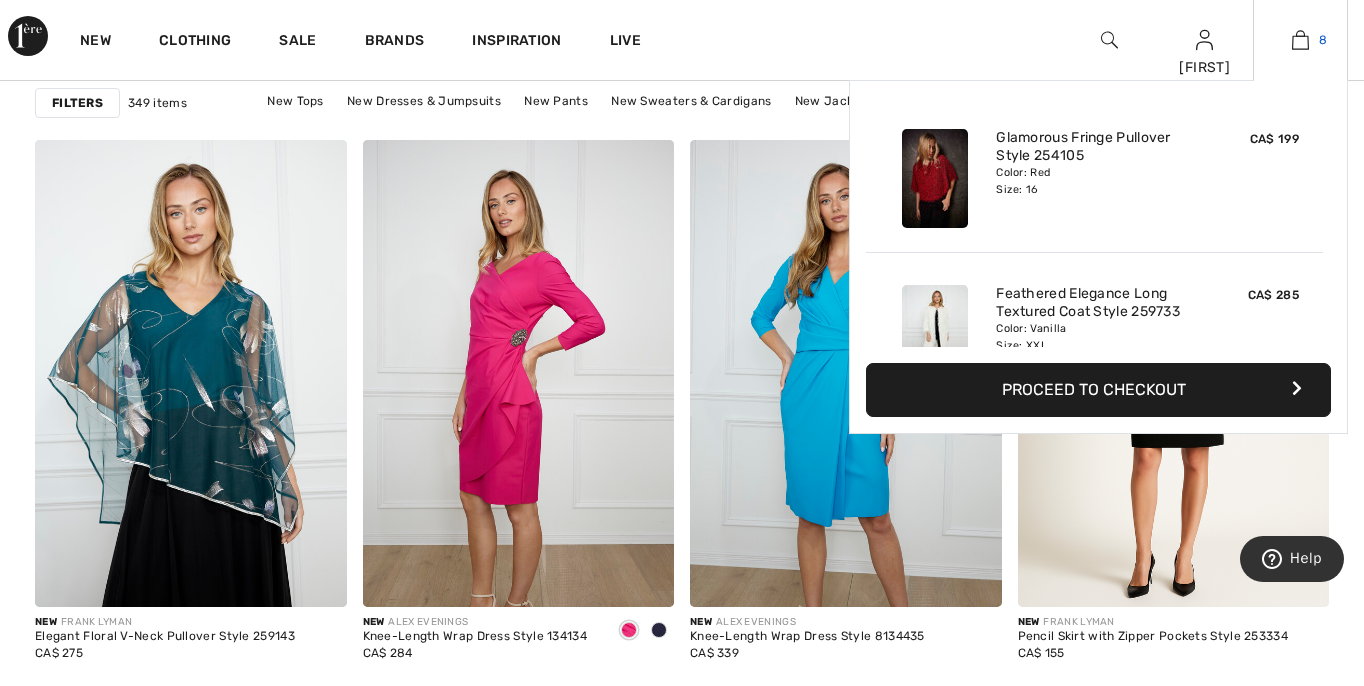 click at bounding box center [1300, 40] 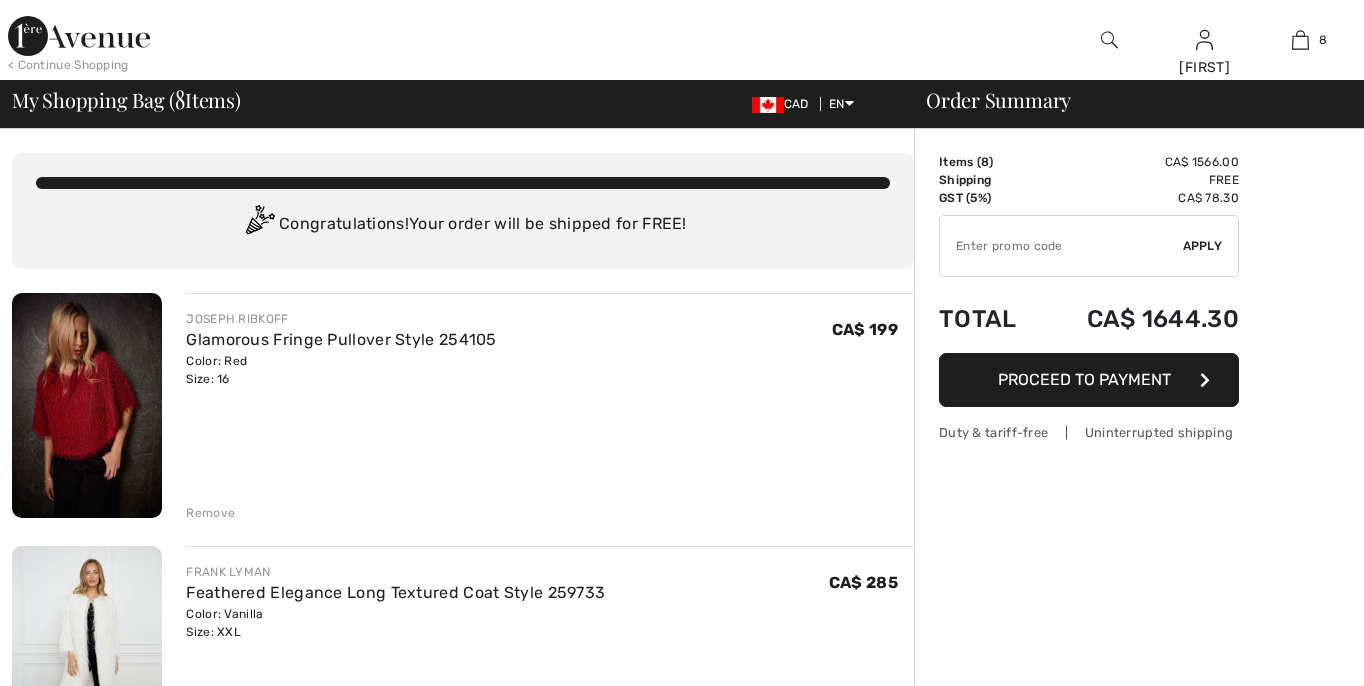 checkbox on "true" 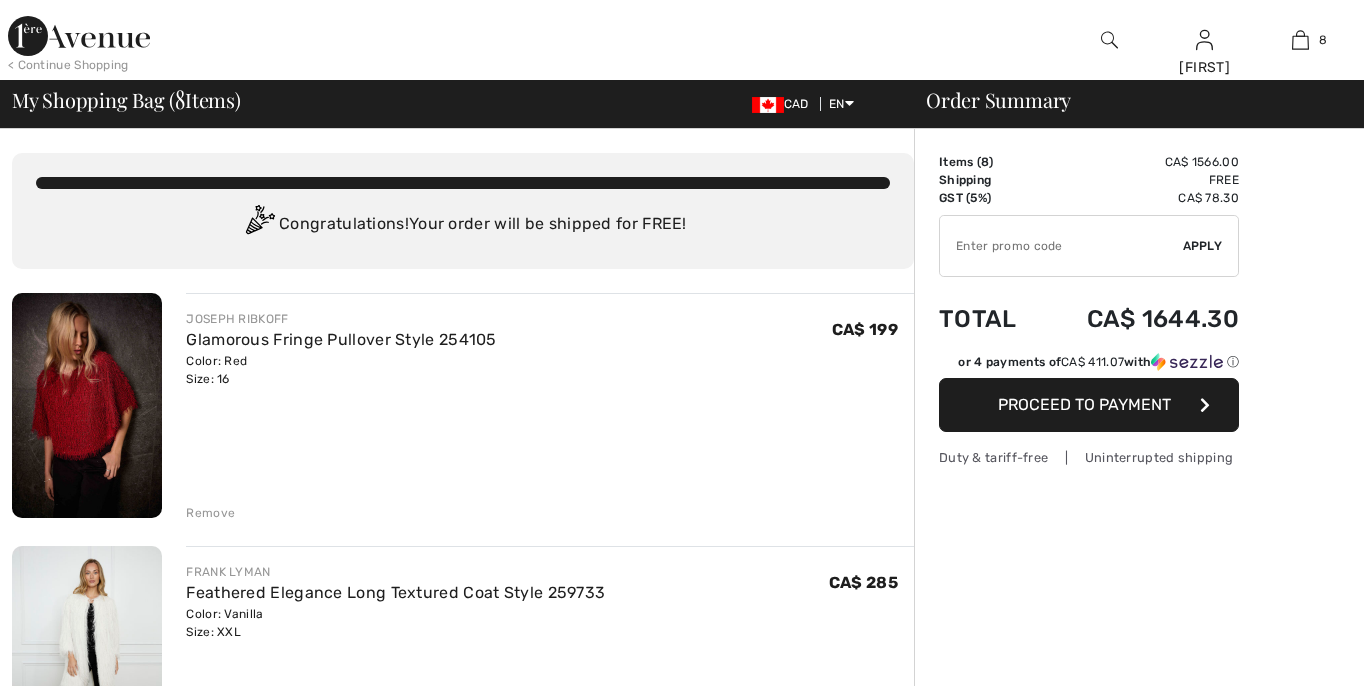 scroll, scrollTop: 0, scrollLeft: 0, axis: both 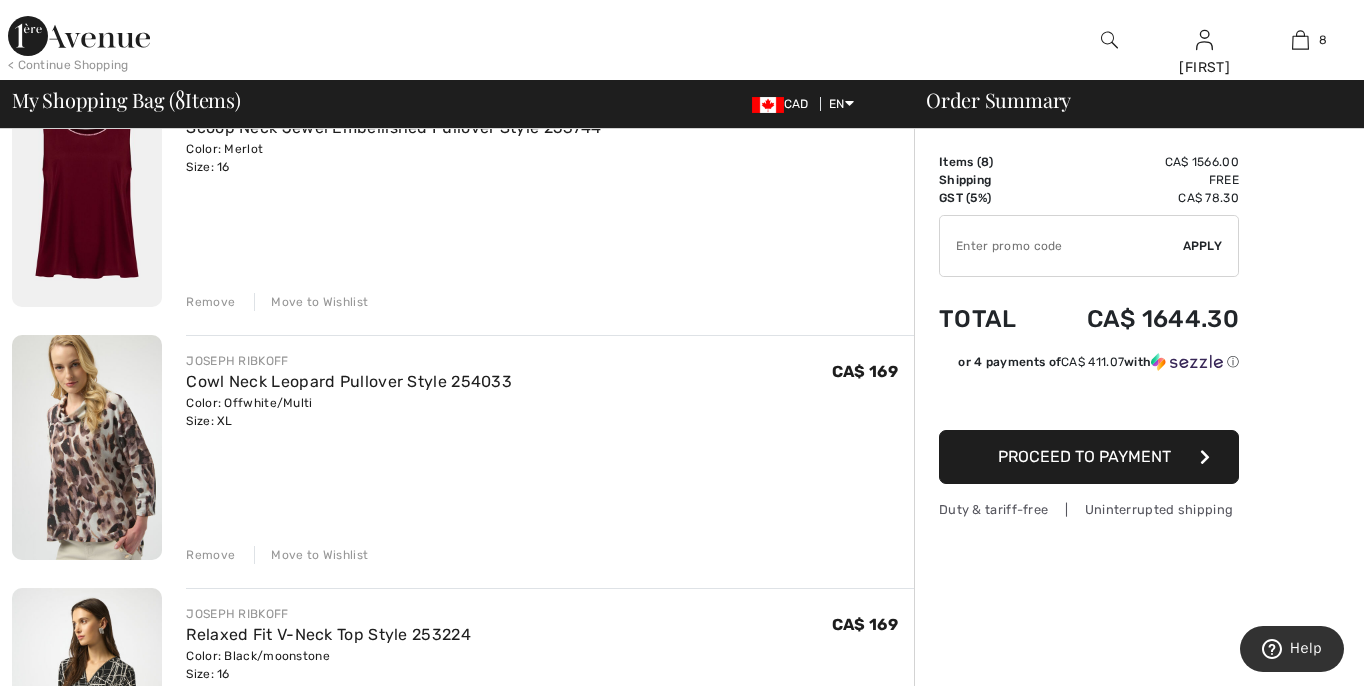 click on "Remove" at bounding box center (210, 555) 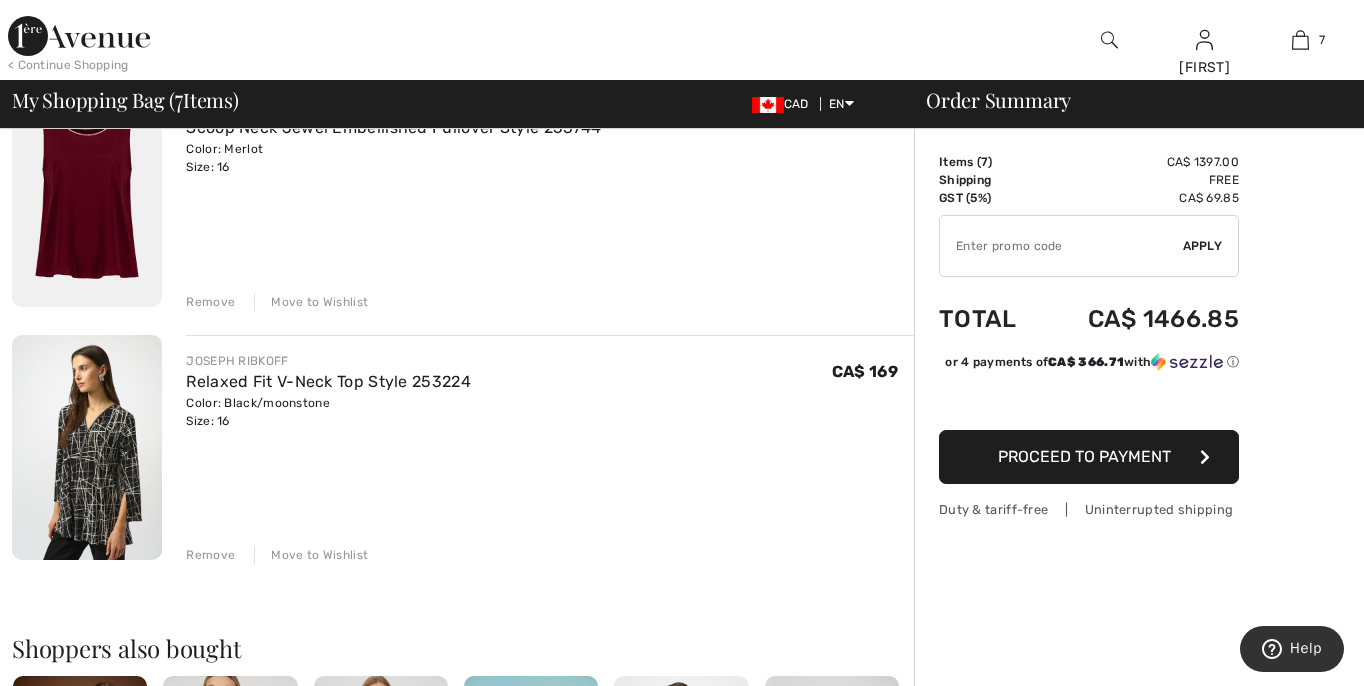 click on "Remove" at bounding box center (210, 555) 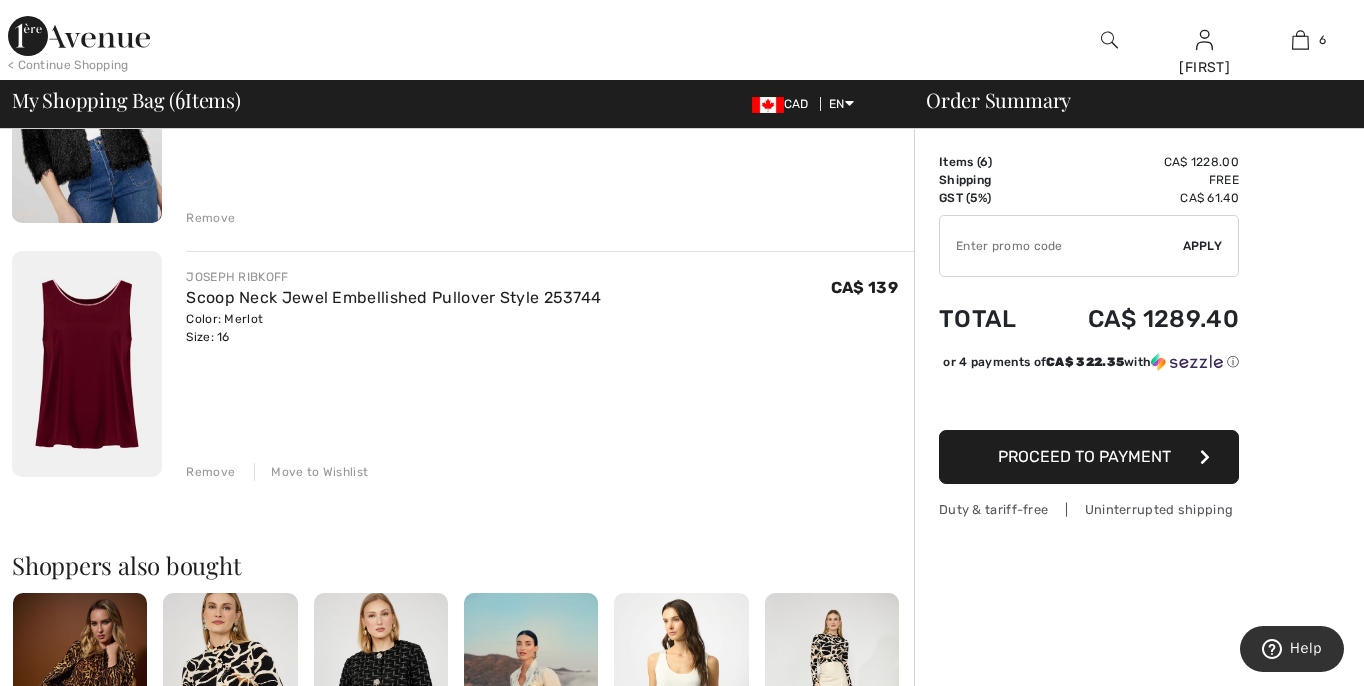 scroll, scrollTop: 1308, scrollLeft: 0, axis: vertical 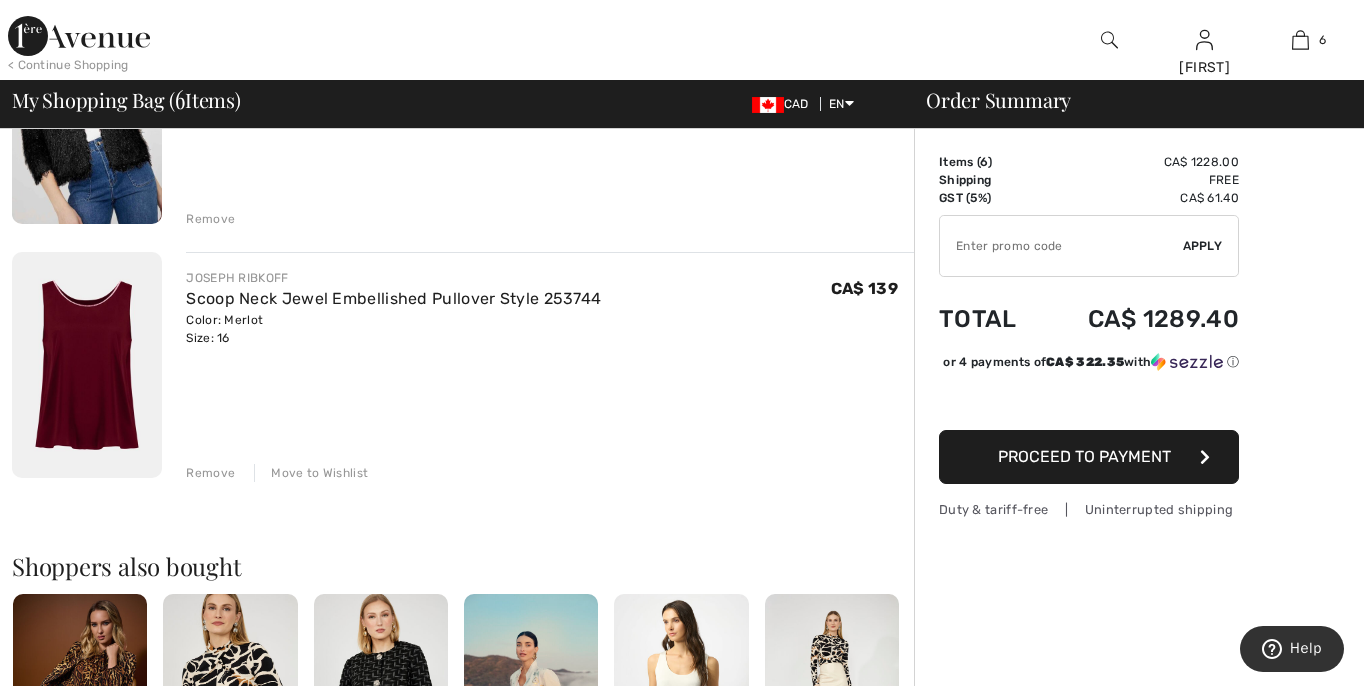 click at bounding box center (87, 364) 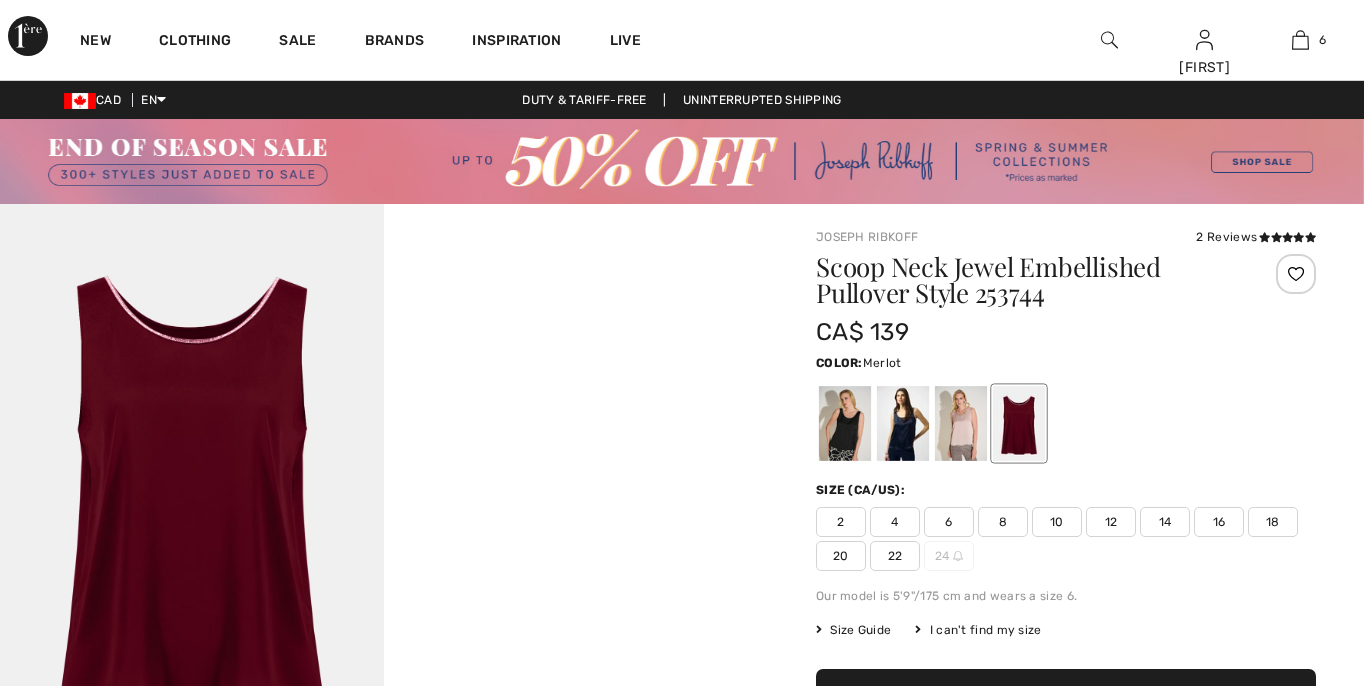 scroll, scrollTop: 0, scrollLeft: 0, axis: both 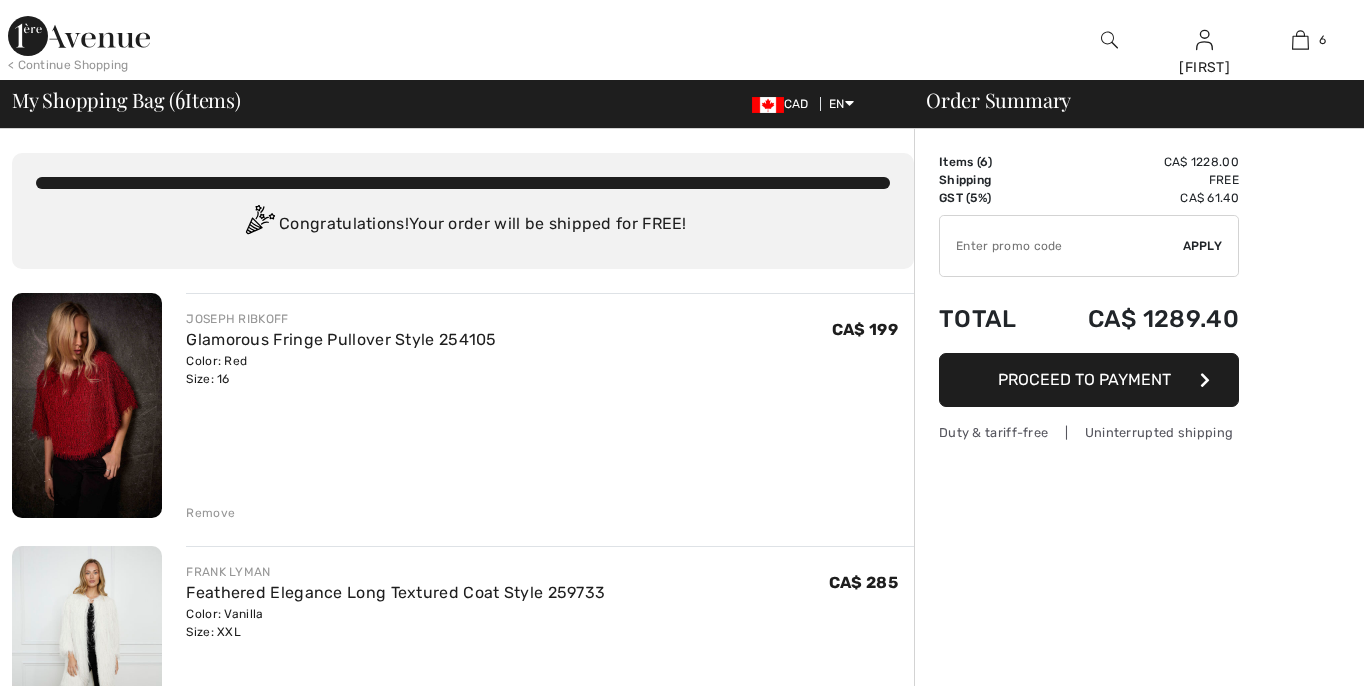checkbox on "true" 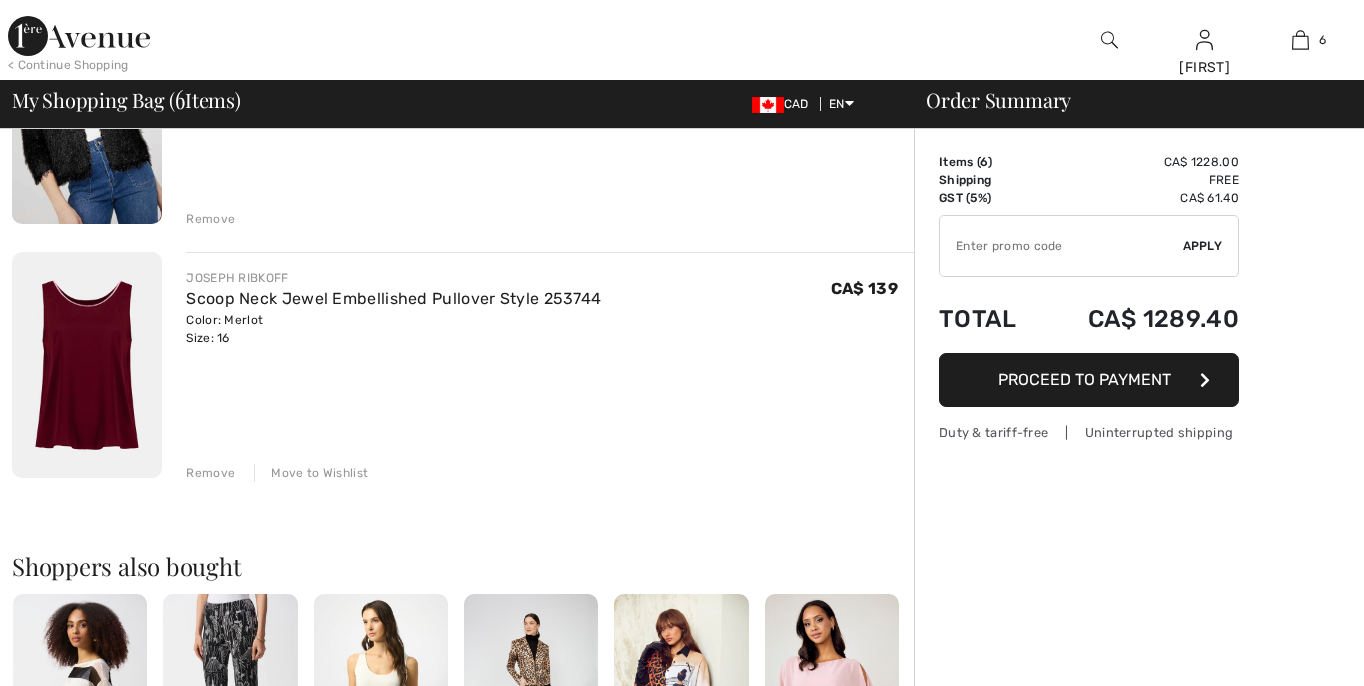 scroll, scrollTop: 1308, scrollLeft: 0, axis: vertical 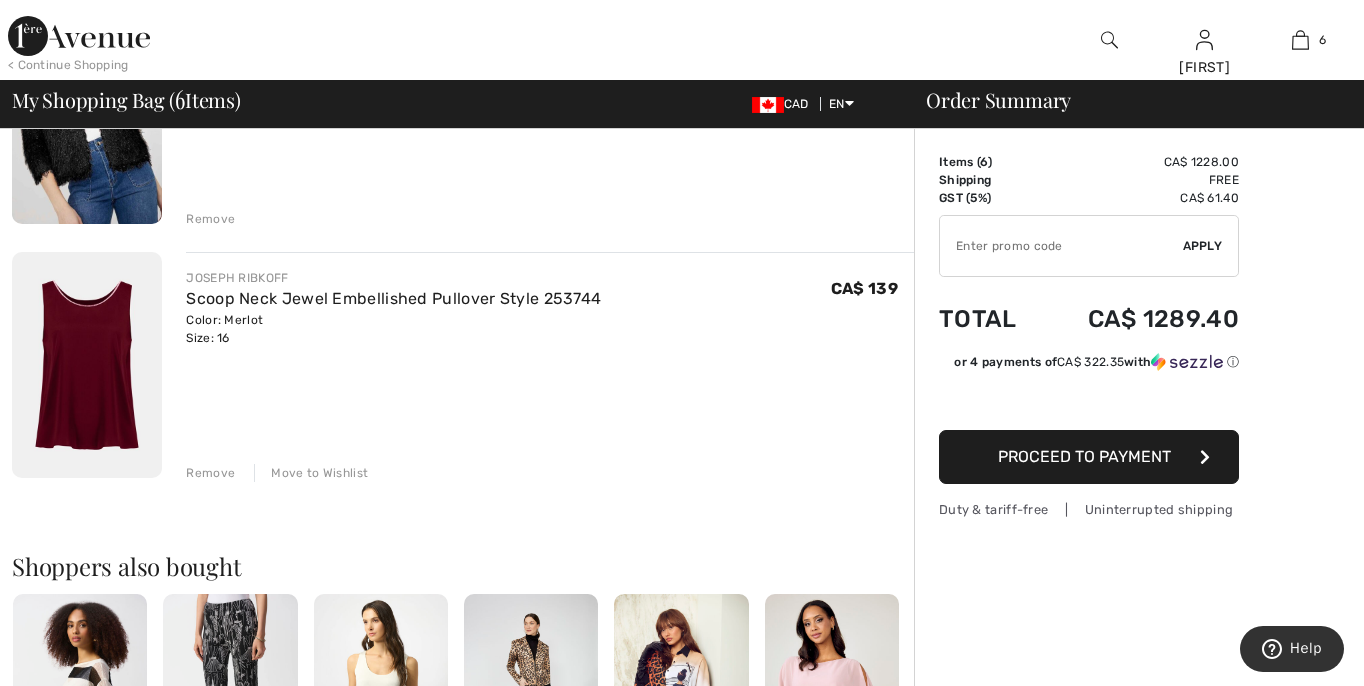 click on "Remove" at bounding box center (210, 473) 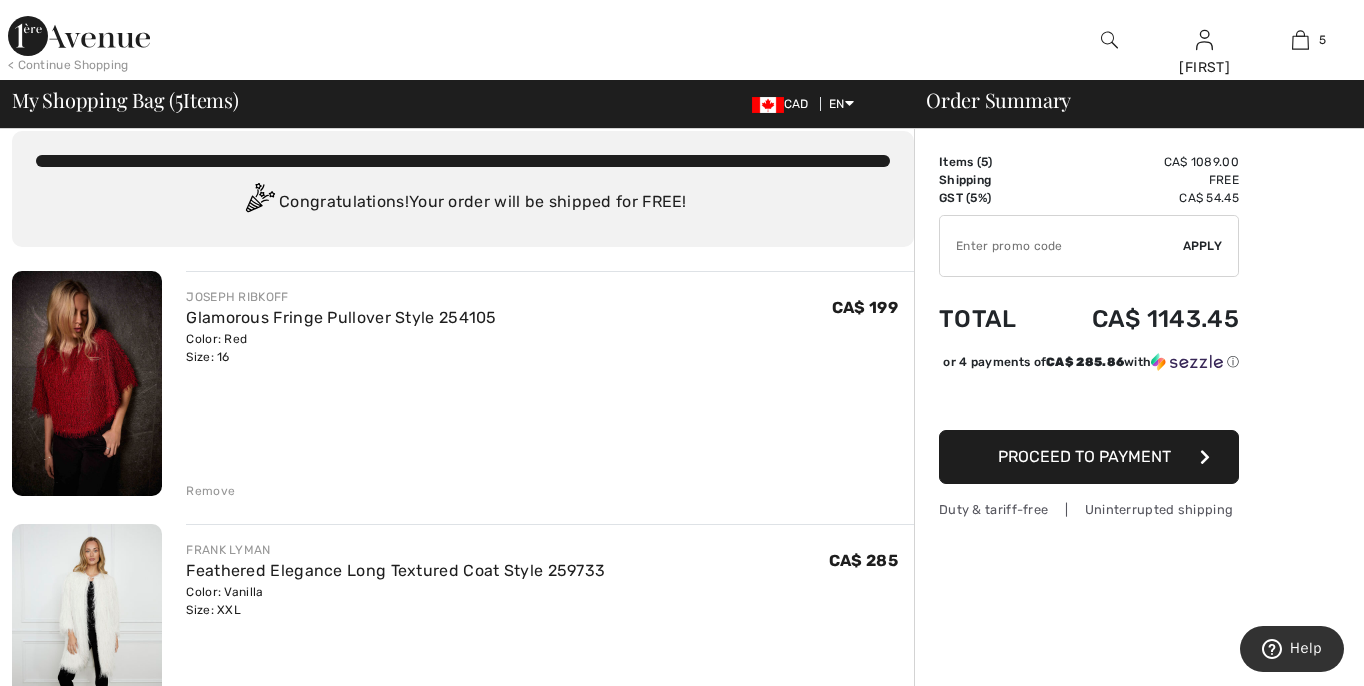 scroll, scrollTop: 0, scrollLeft: 0, axis: both 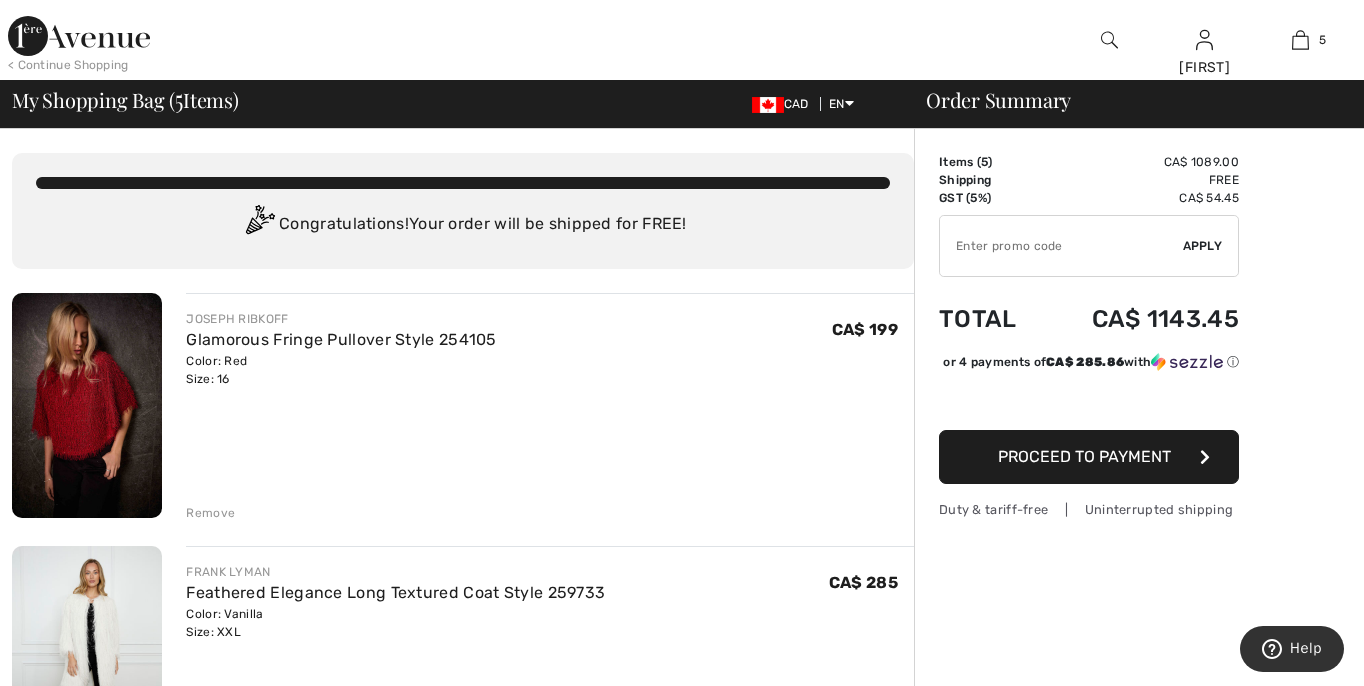click on "< Continue Shopping" at bounding box center (68, 65) 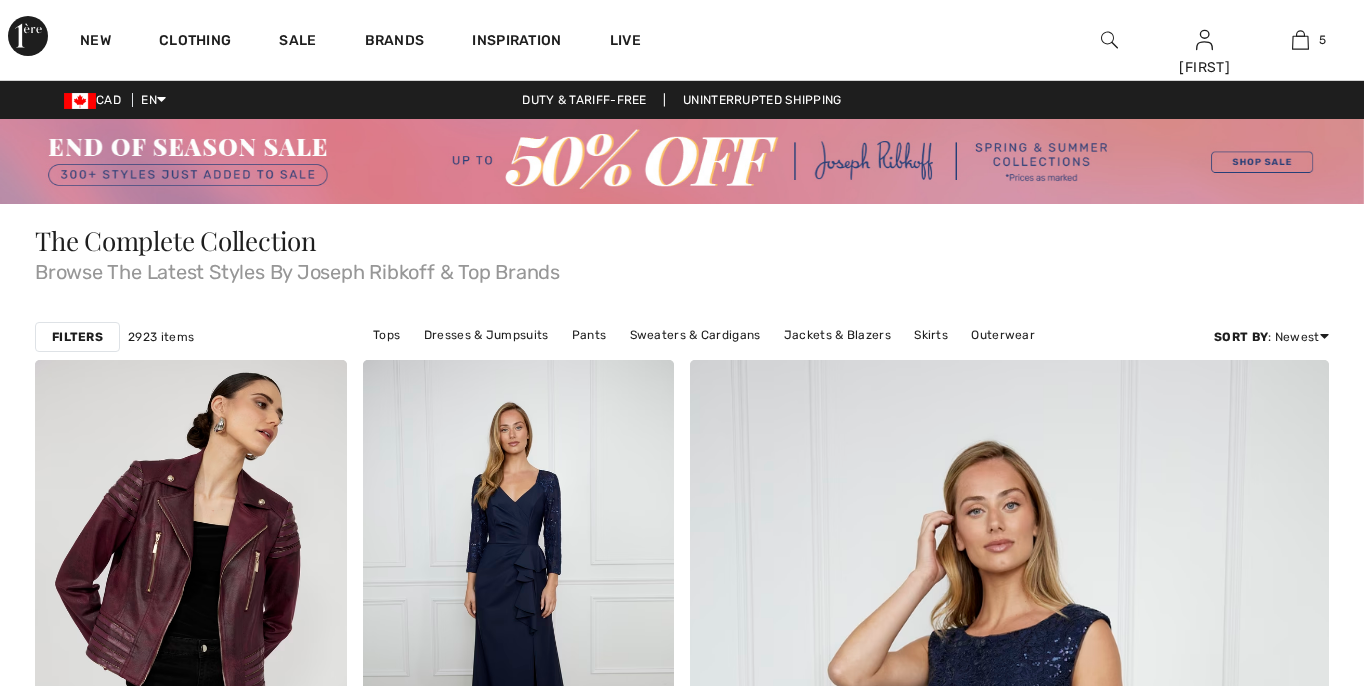 checkbox on "true" 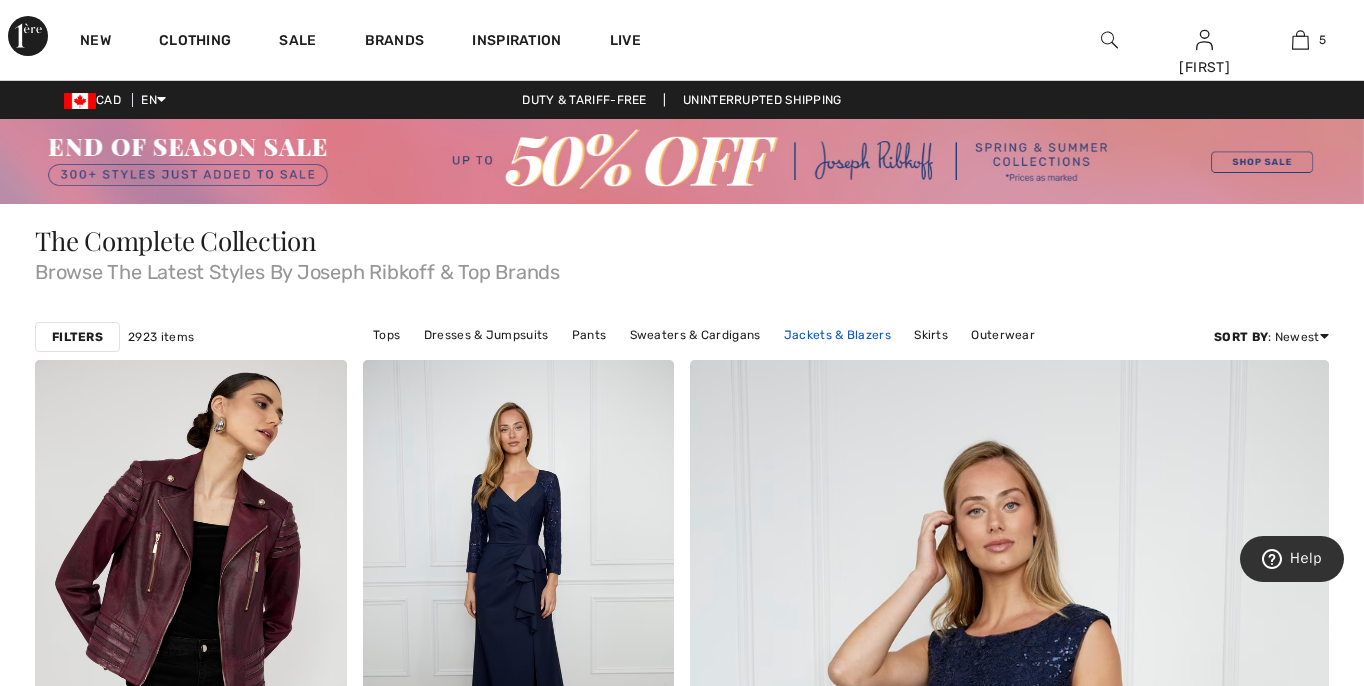 click on "Jackets & Blazers" at bounding box center [837, 335] 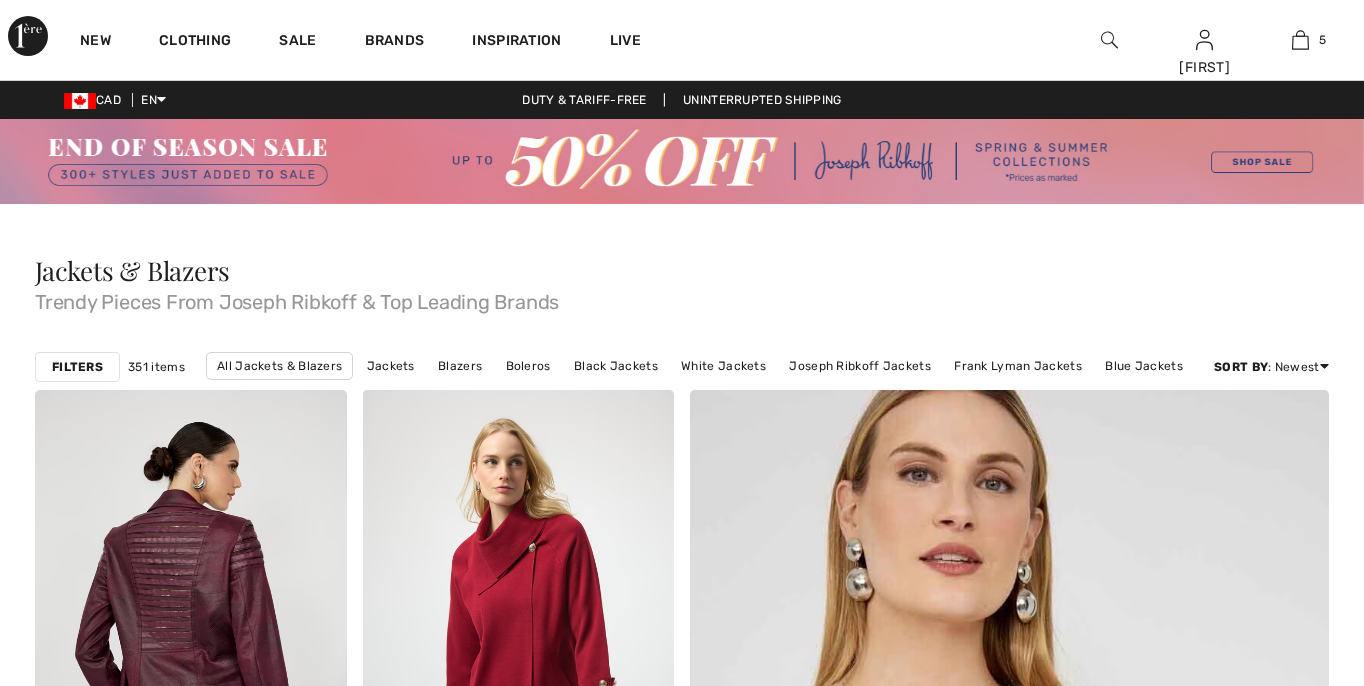 scroll, scrollTop: 0, scrollLeft: 0, axis: both 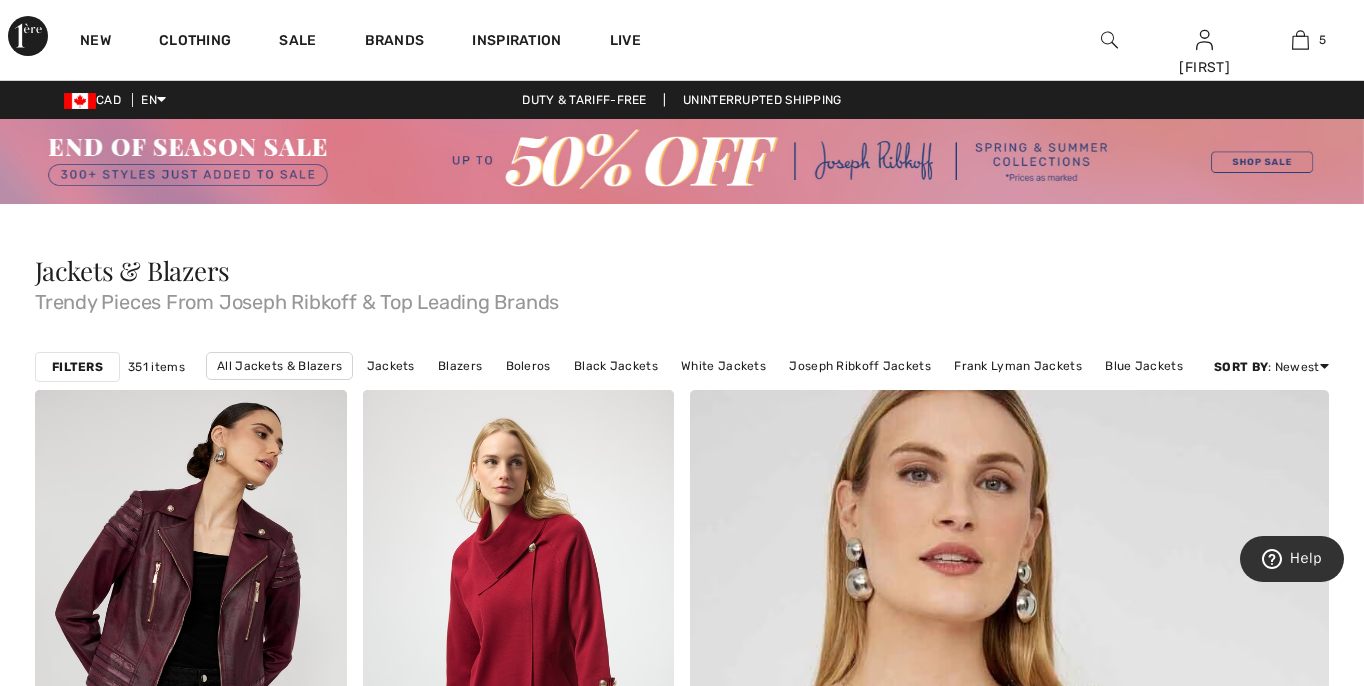click on "Filters" at bounding box center [77, 367] 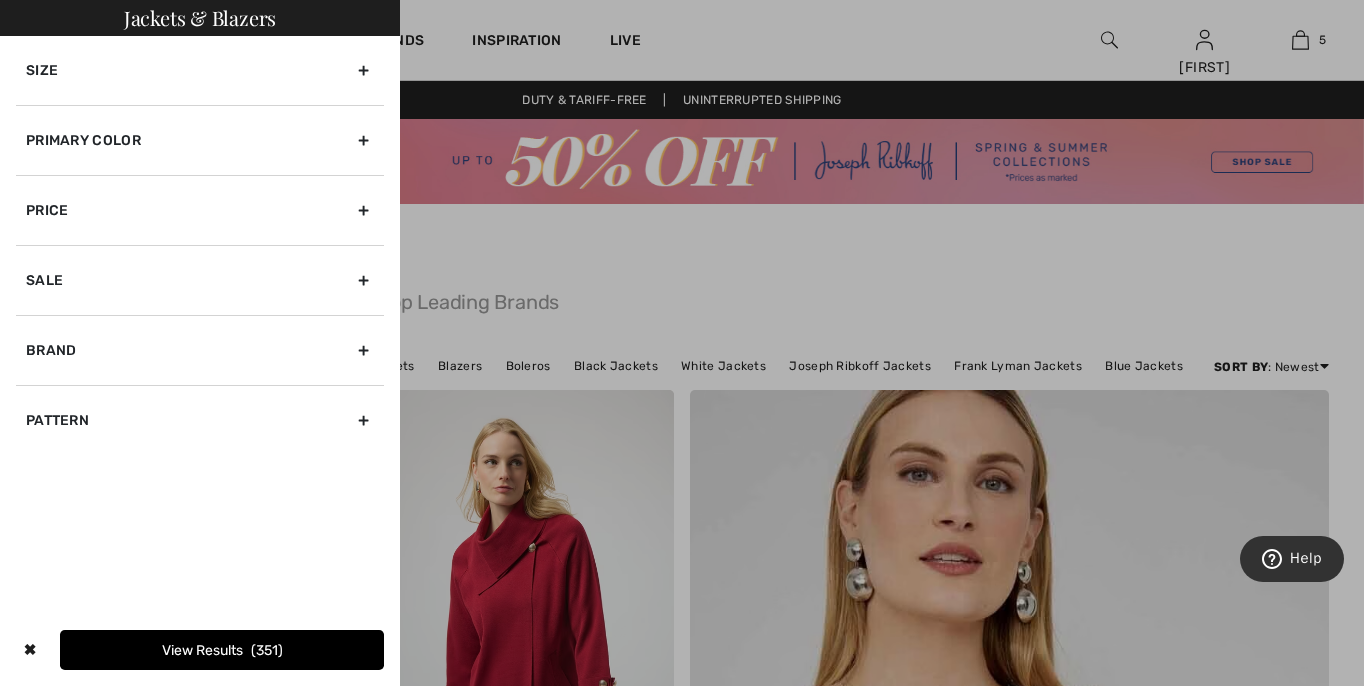 click on "Primary Color" at bounding box center [200, 140] 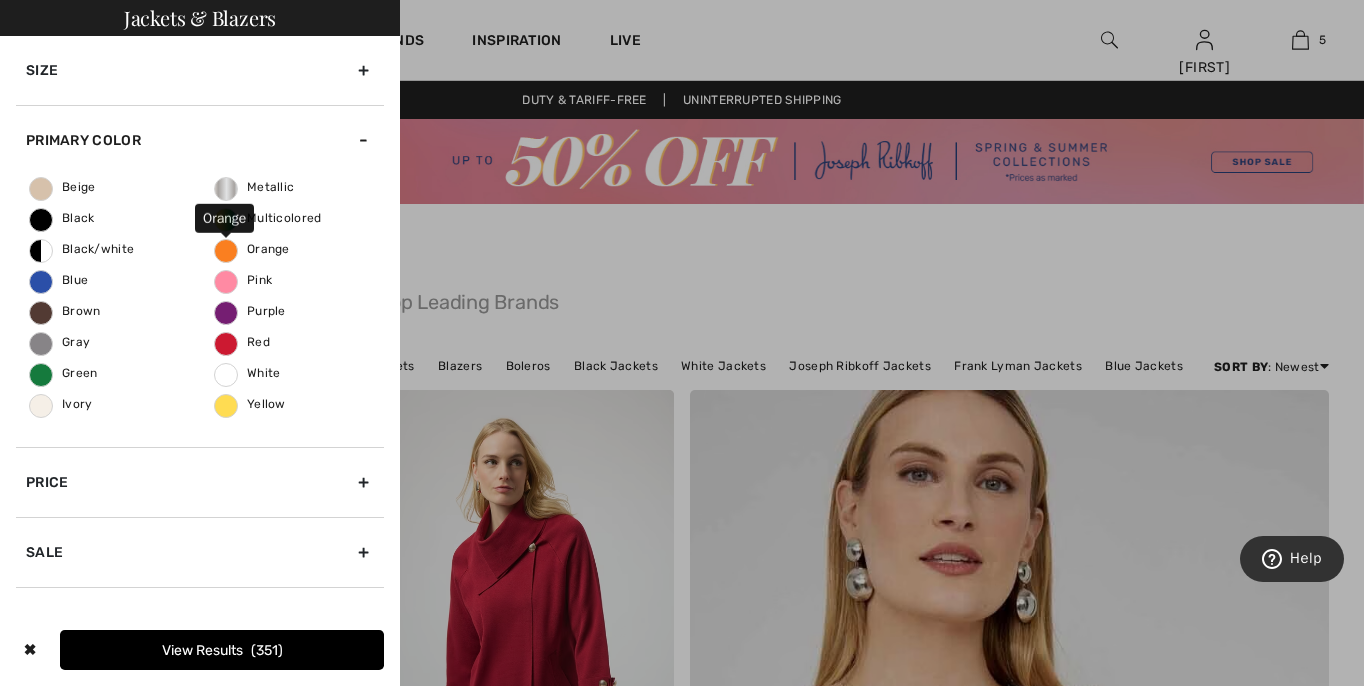 click on "Orange" at bounding box center [252, 249] 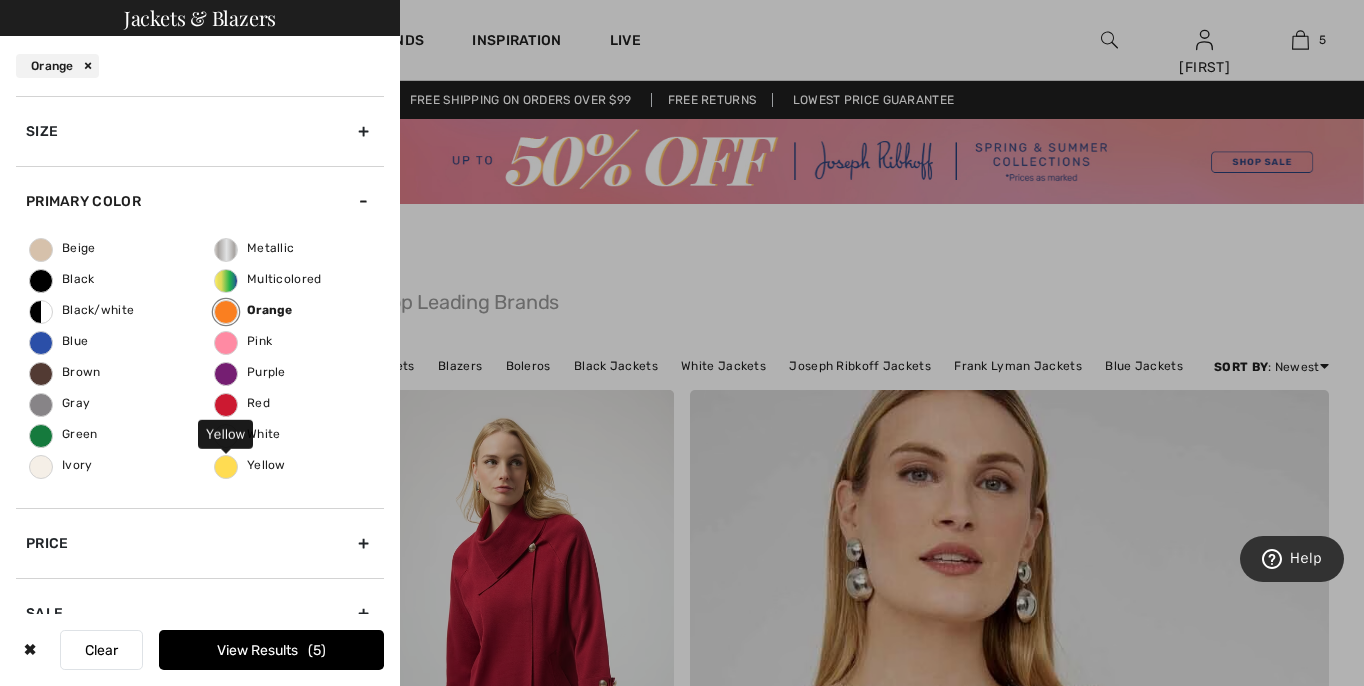 click on "Yellow" at bounding box center (250, 465) 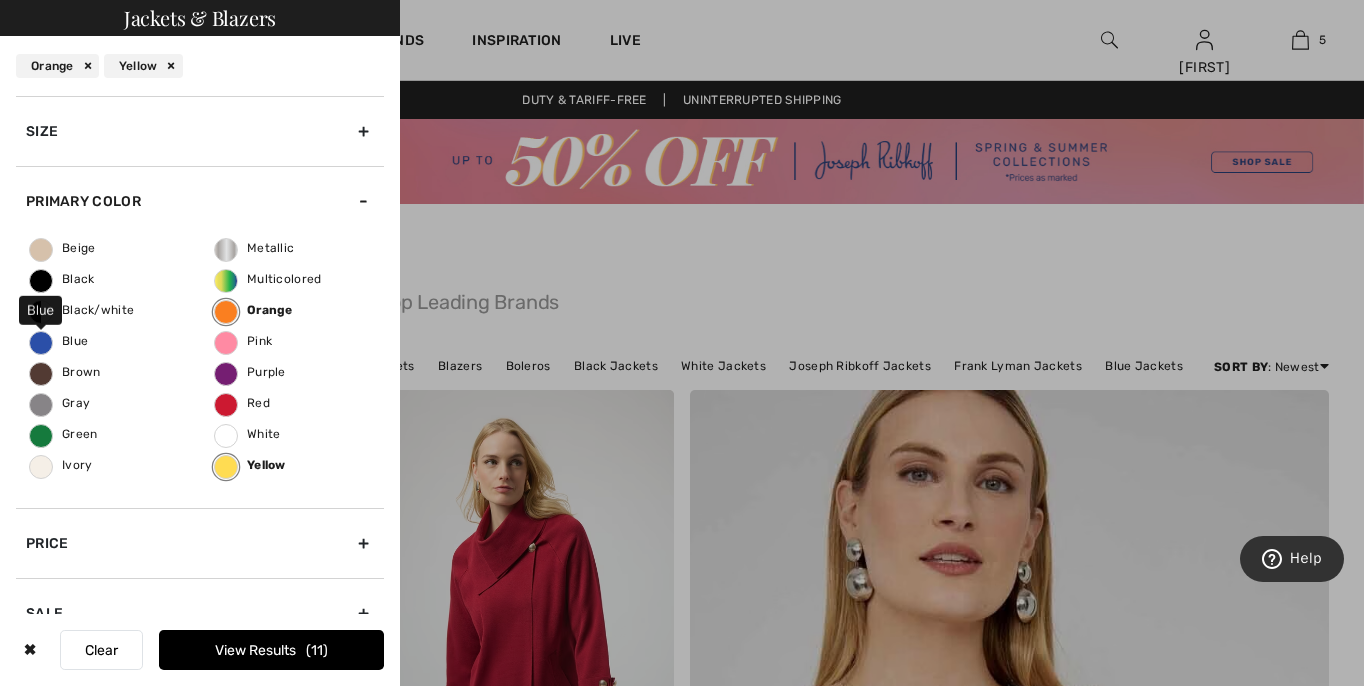 click on "Blue" at bounding box center (59, 341) 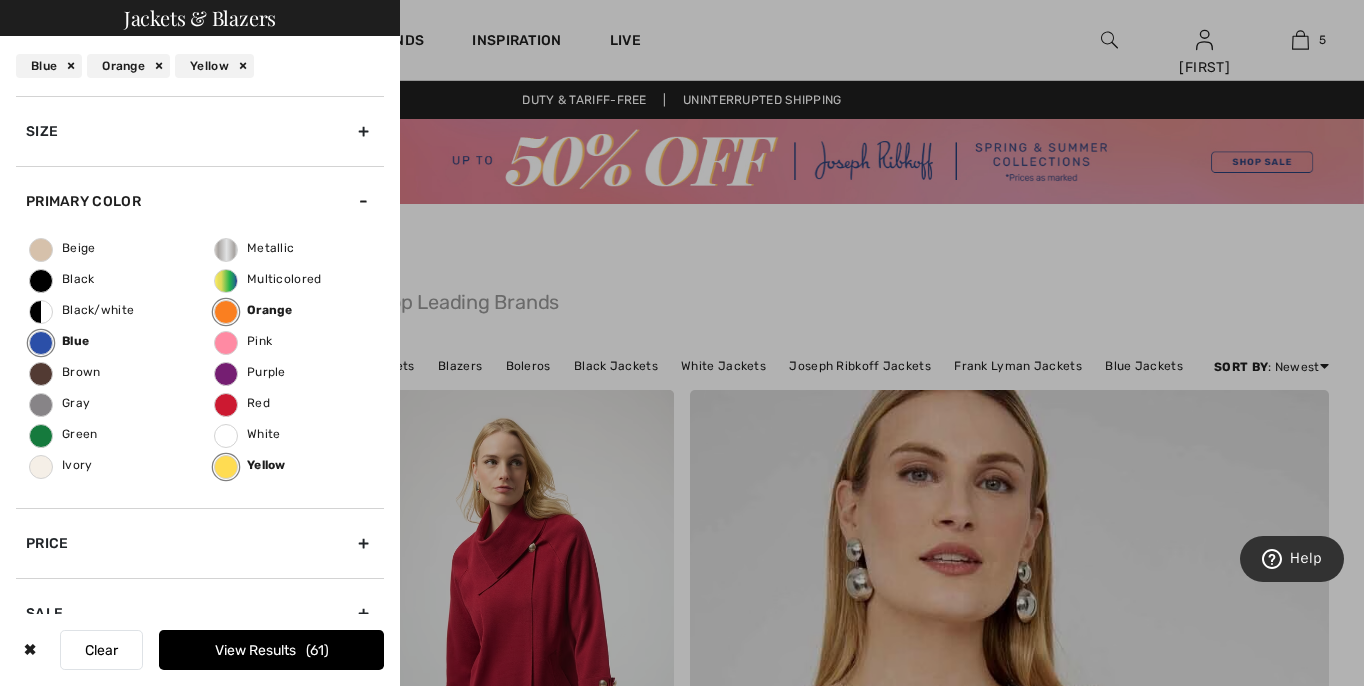 click on "View Results 61" at bounding box center (271, 650) 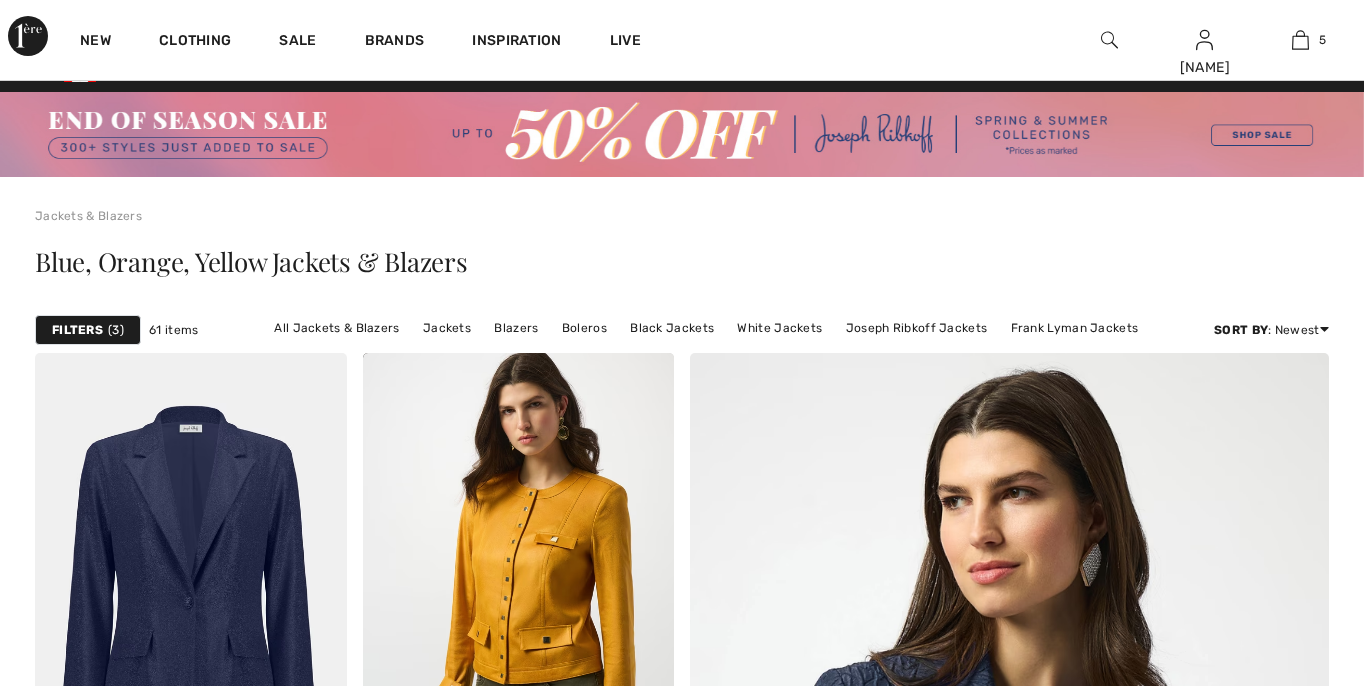 scroll, scrollTop: 97, scrollLeft: 0, axis: vertical 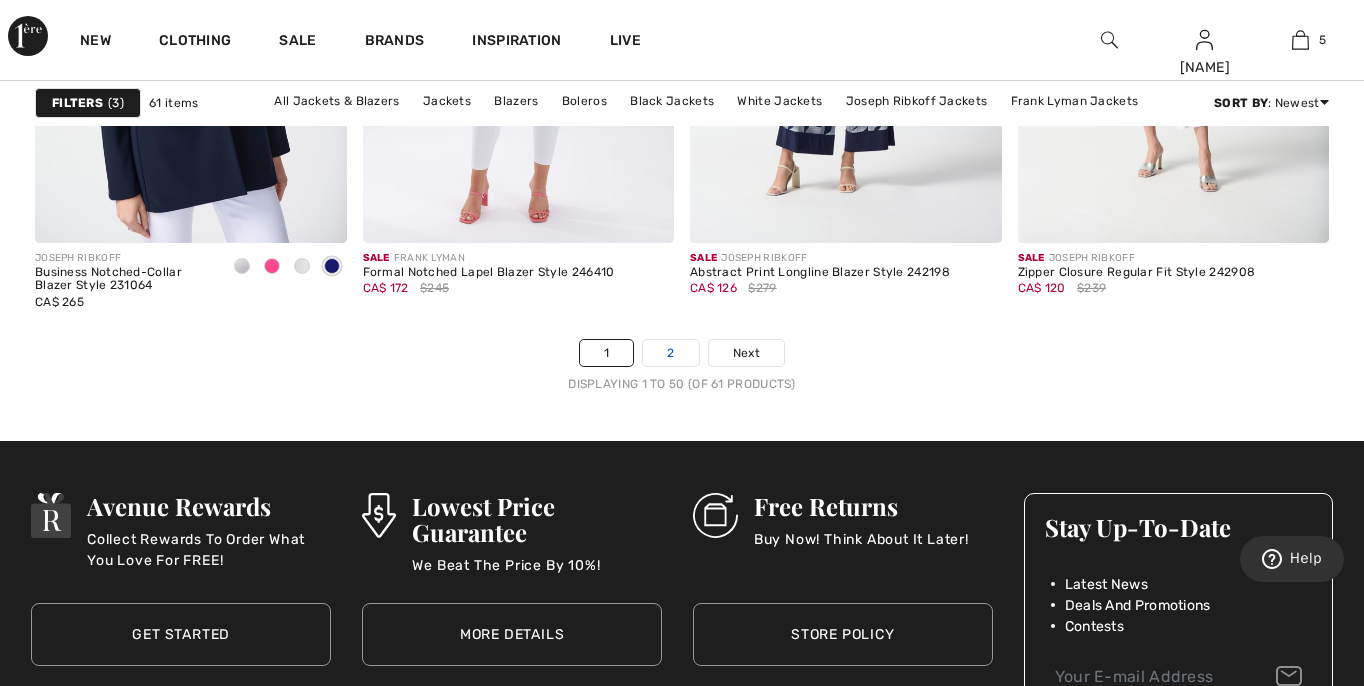 click on "2" at bounding box center (670, 353) 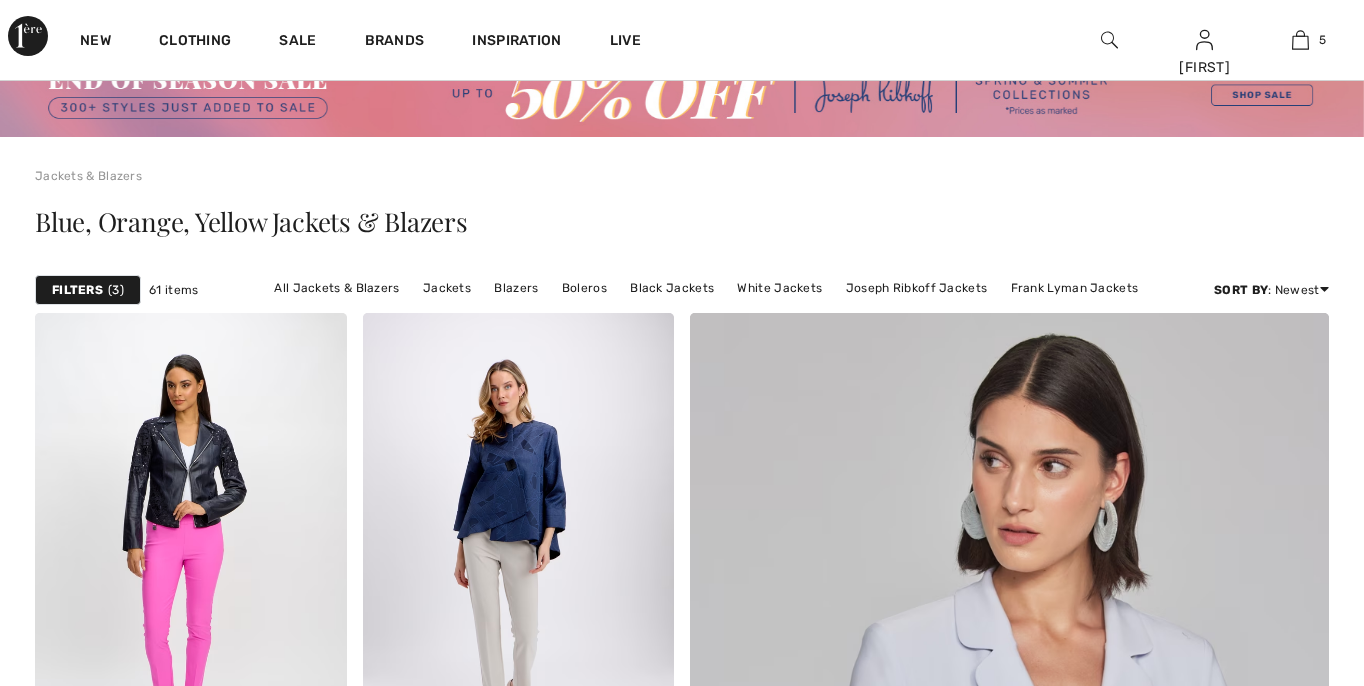 scroll, scrollTop: 0, scrollLeft: 0, axis: both 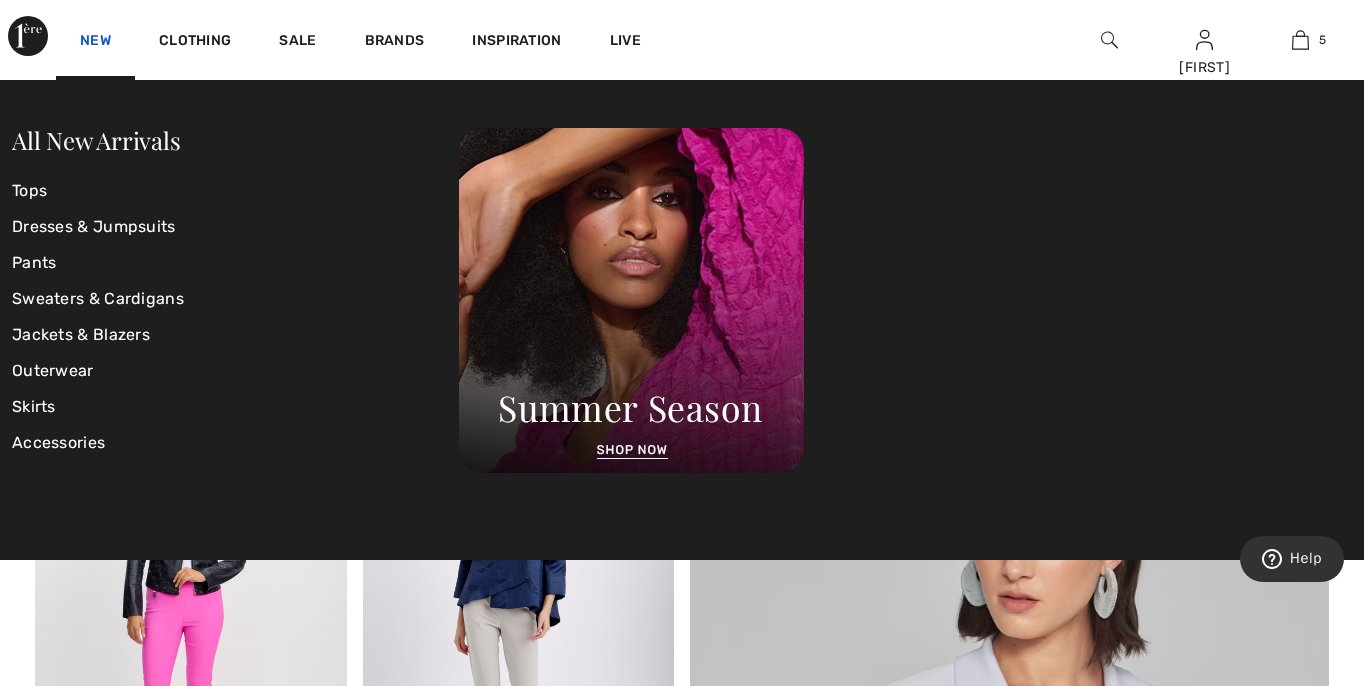 click on "New" at bounding box center (95, 42) 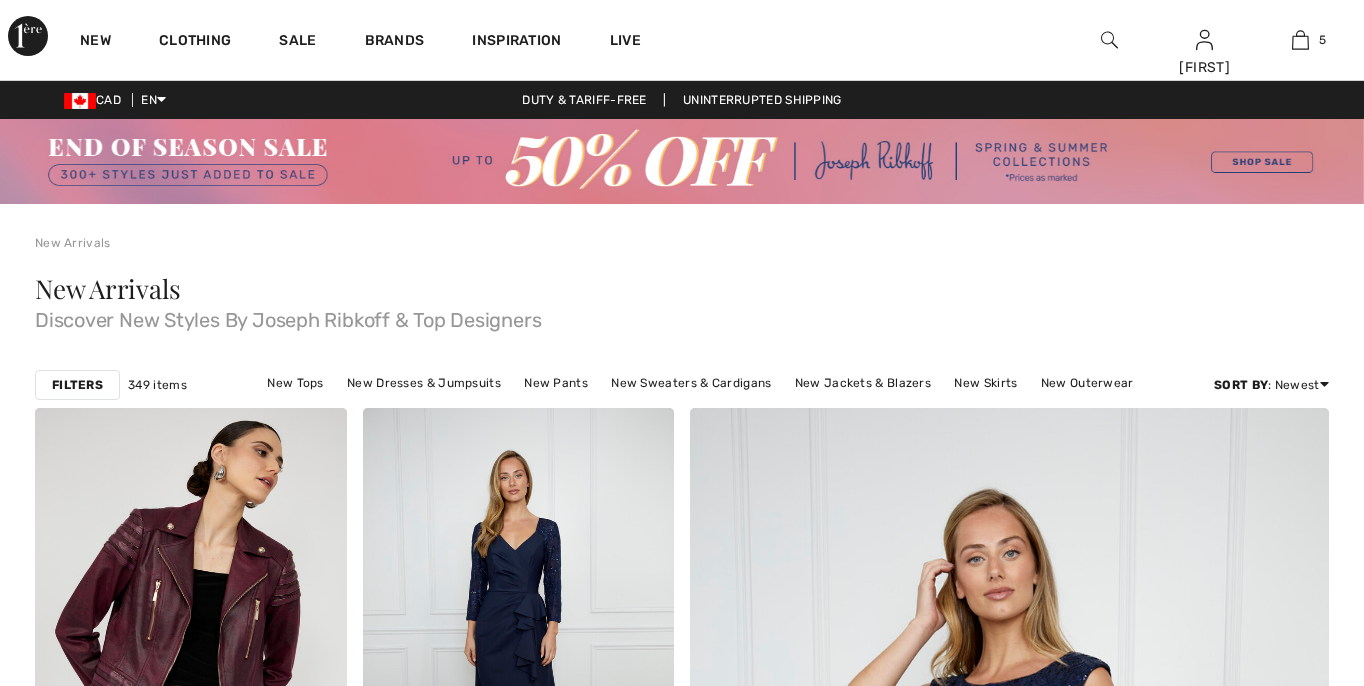 scroll, scrollTop: 0, scrollLeft: 0, axis: both 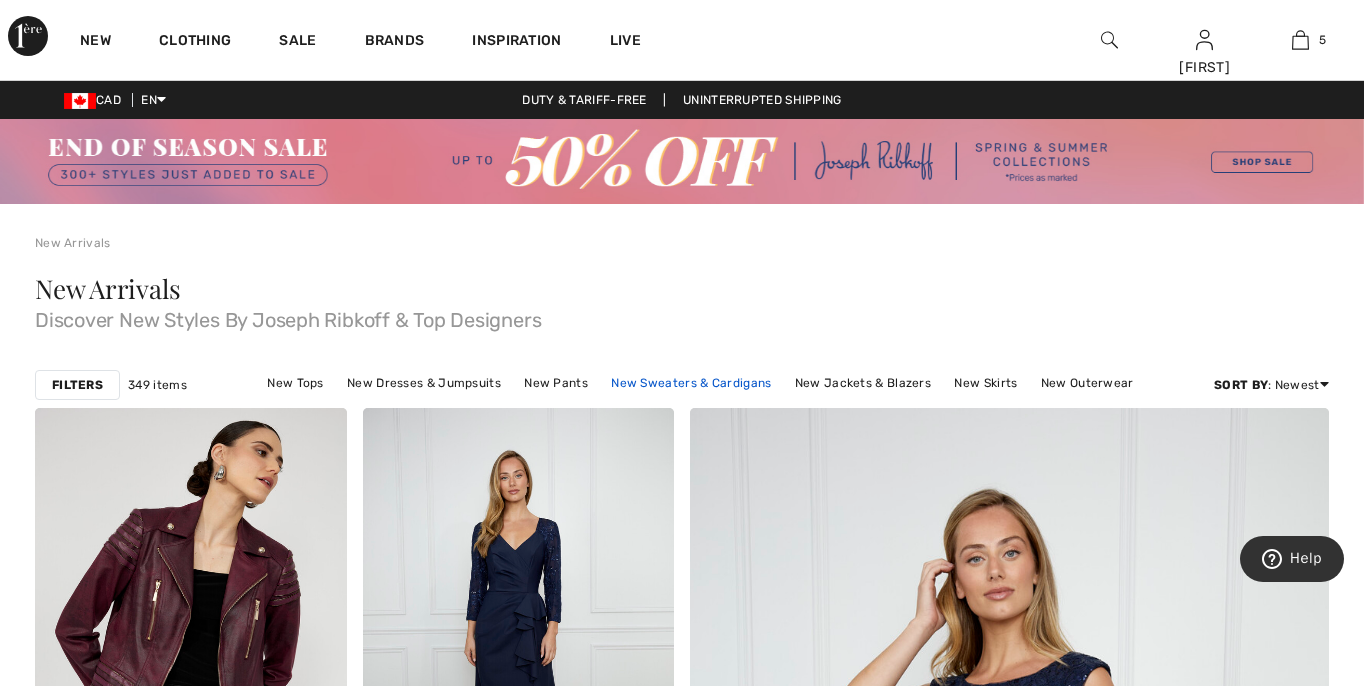 click on "New Sweaters & Cardigans" at bounding box center [691, 383] 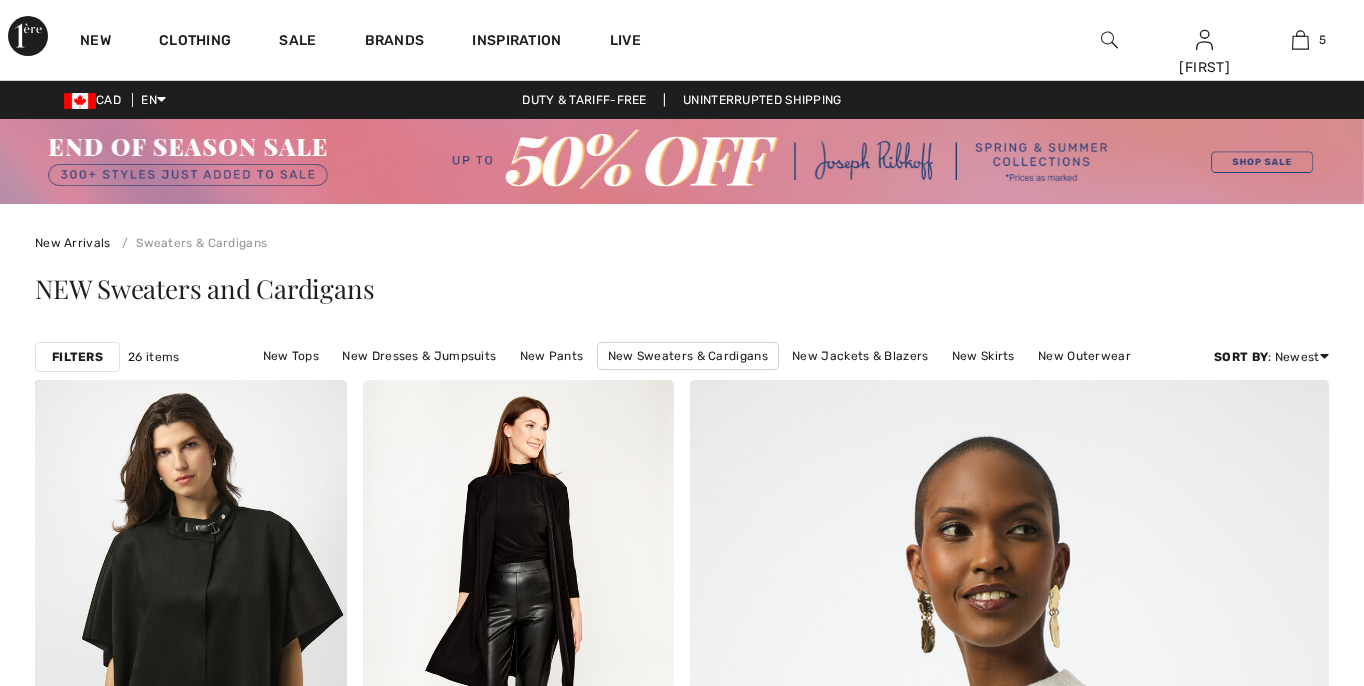 scroll, scrollTop: 403, scrollLeft: 0, axis: vertical 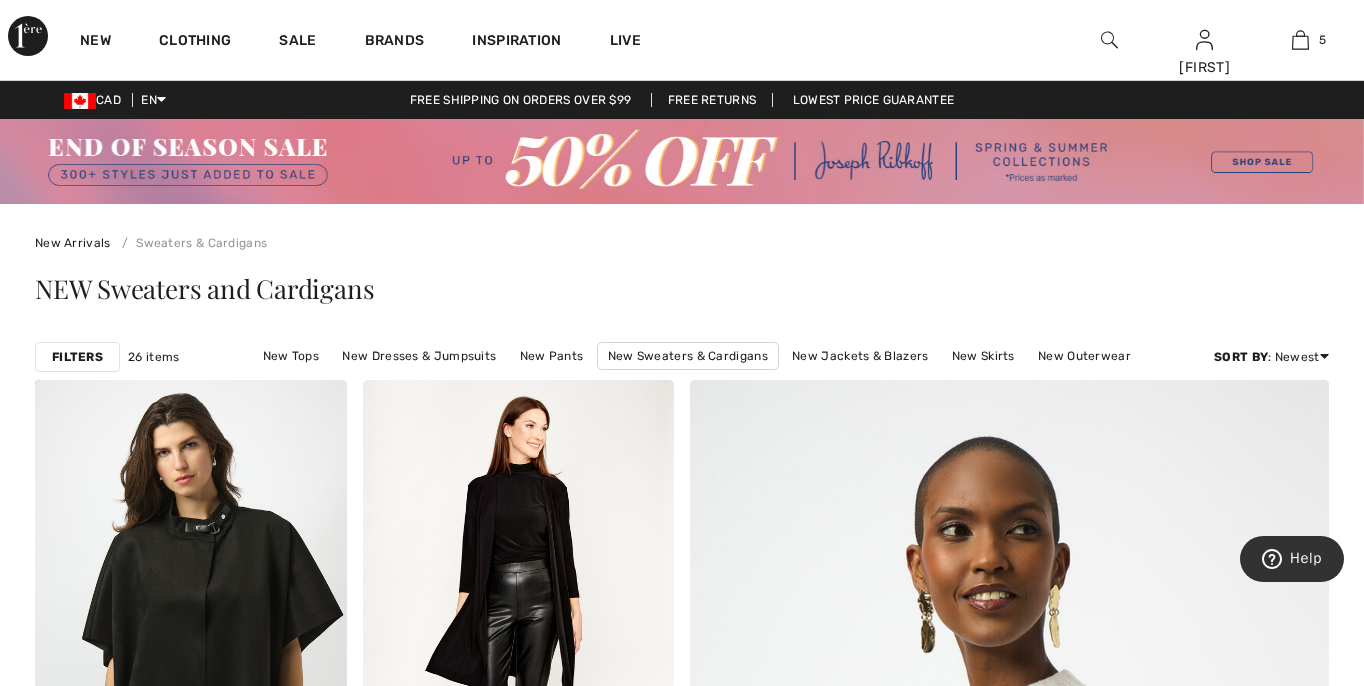 click on "Filters" at bounding box center (77, 357) 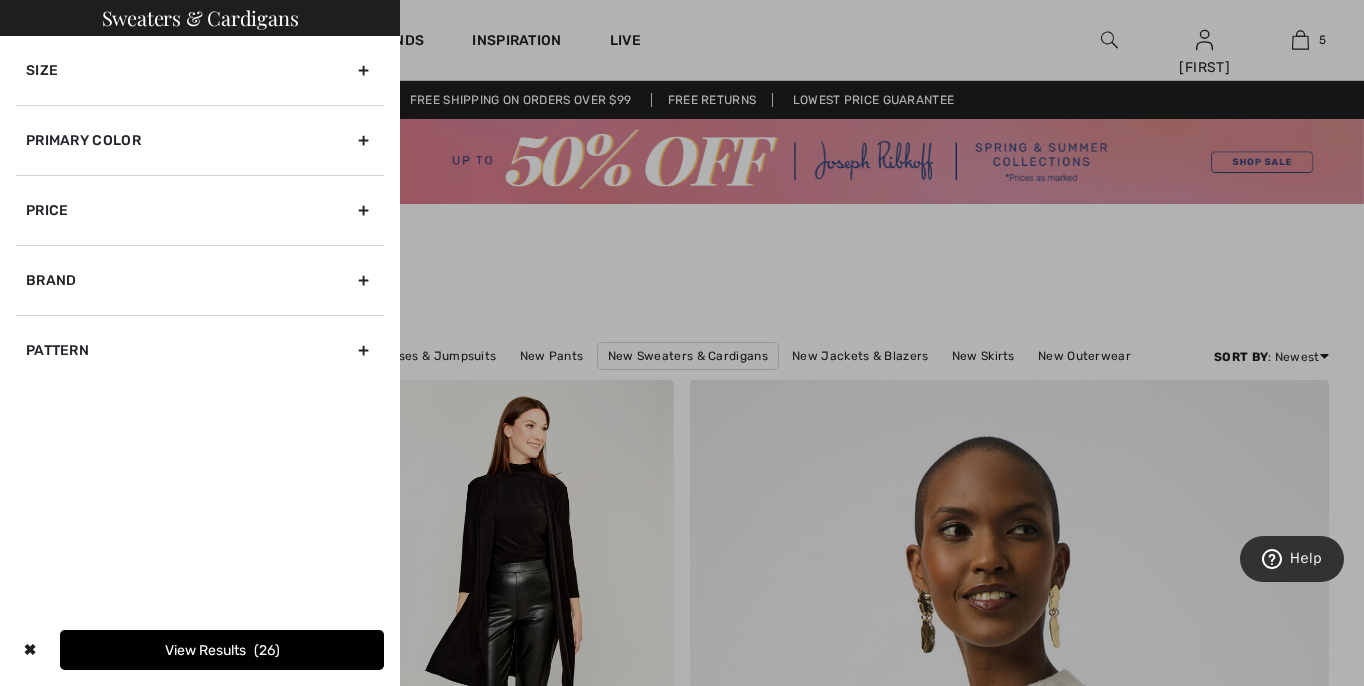 click on "Primary Color" at bounding box center [200, 140] 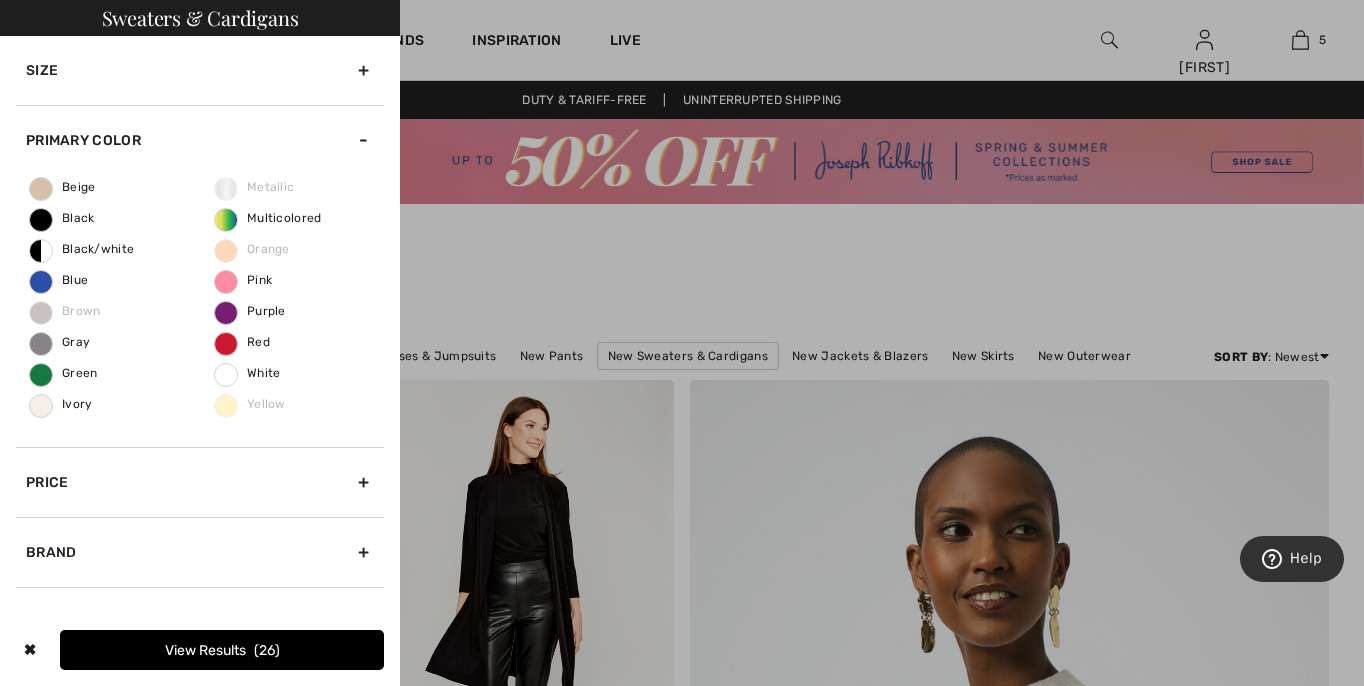 click at bounding box center (682, 343) 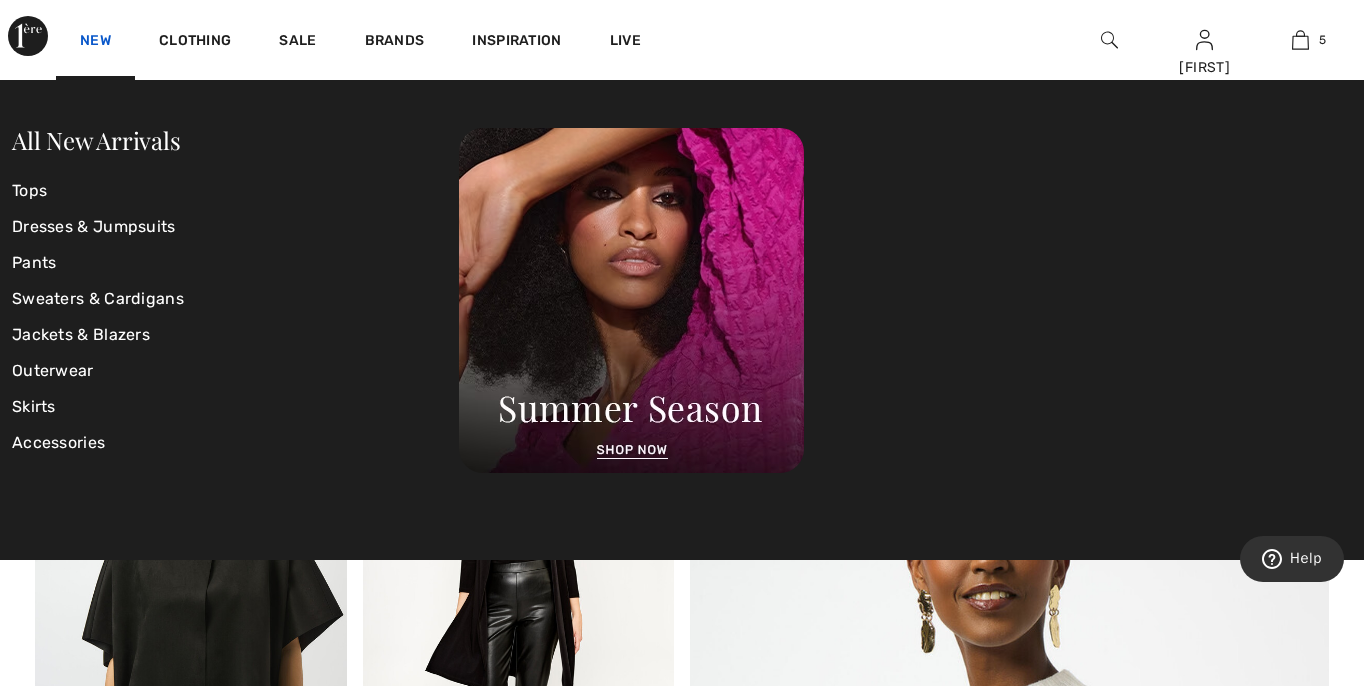 click on "New" at bounding box center [95, 42] 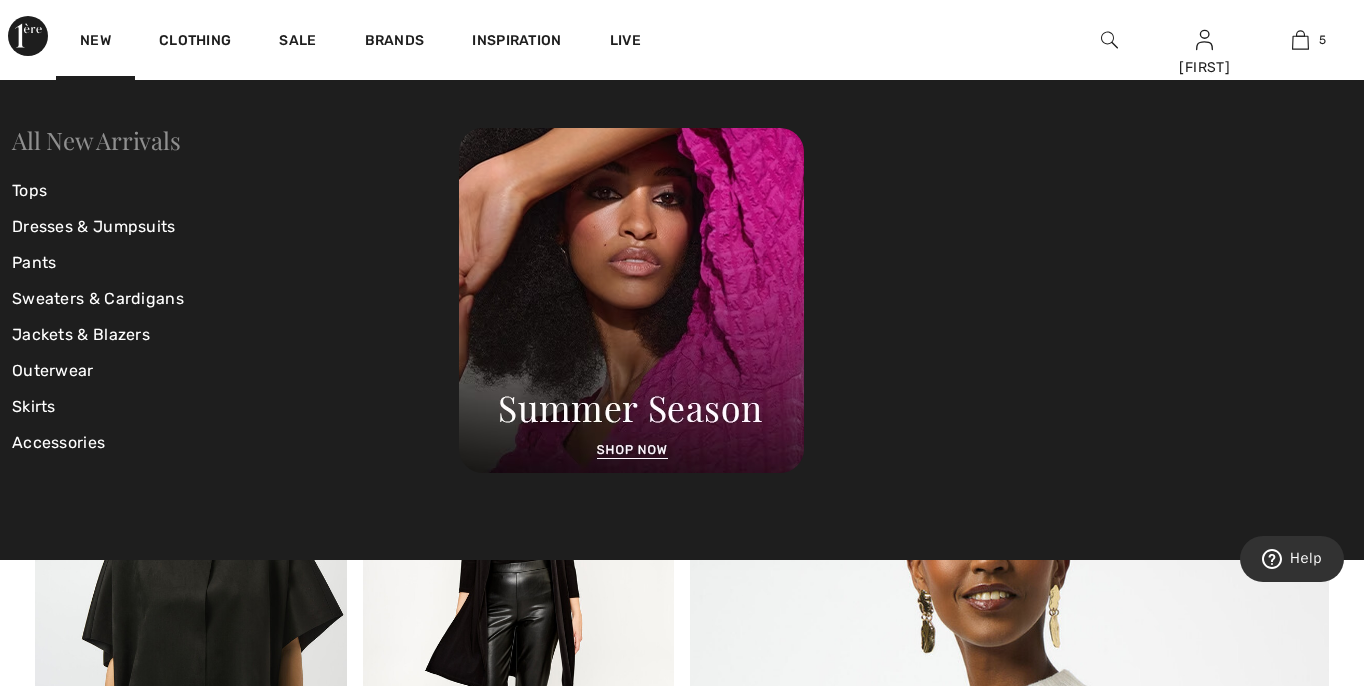 click on "All New Arrivals" at bounding box center (96, 140) 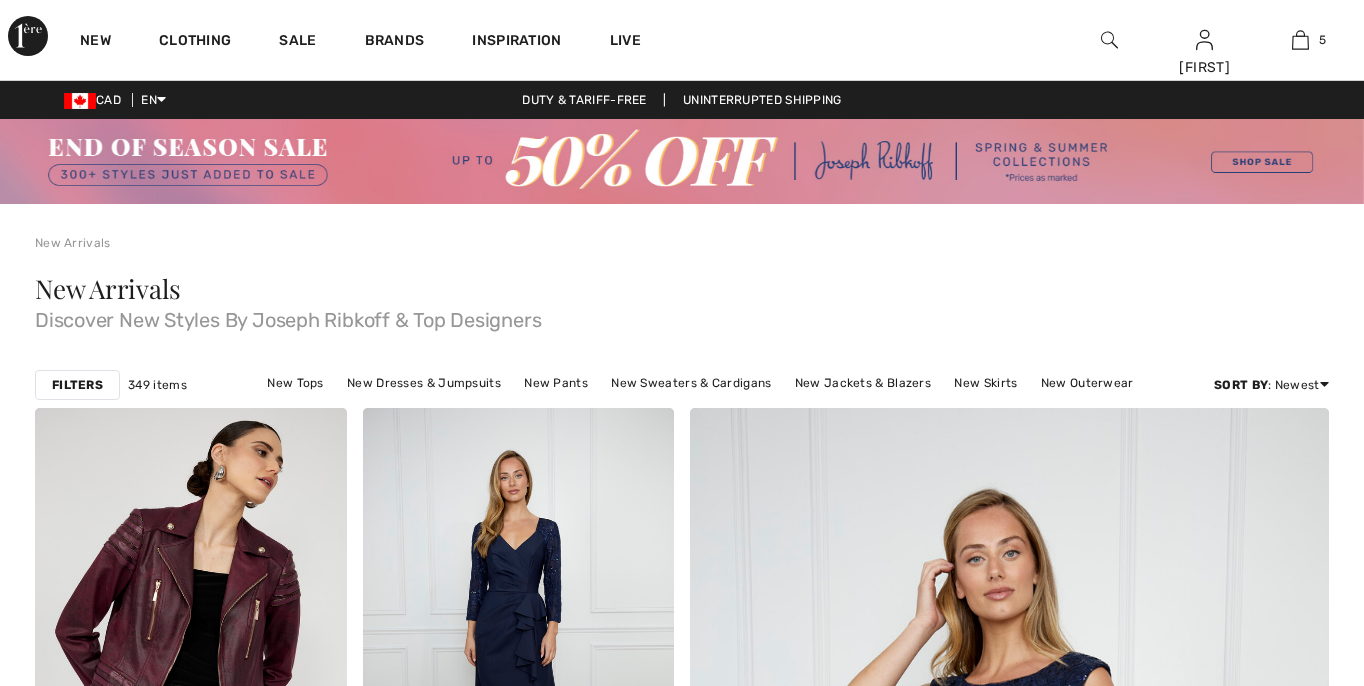 scroll, scrollTop: 0, scrollLeft: 0, axis: both 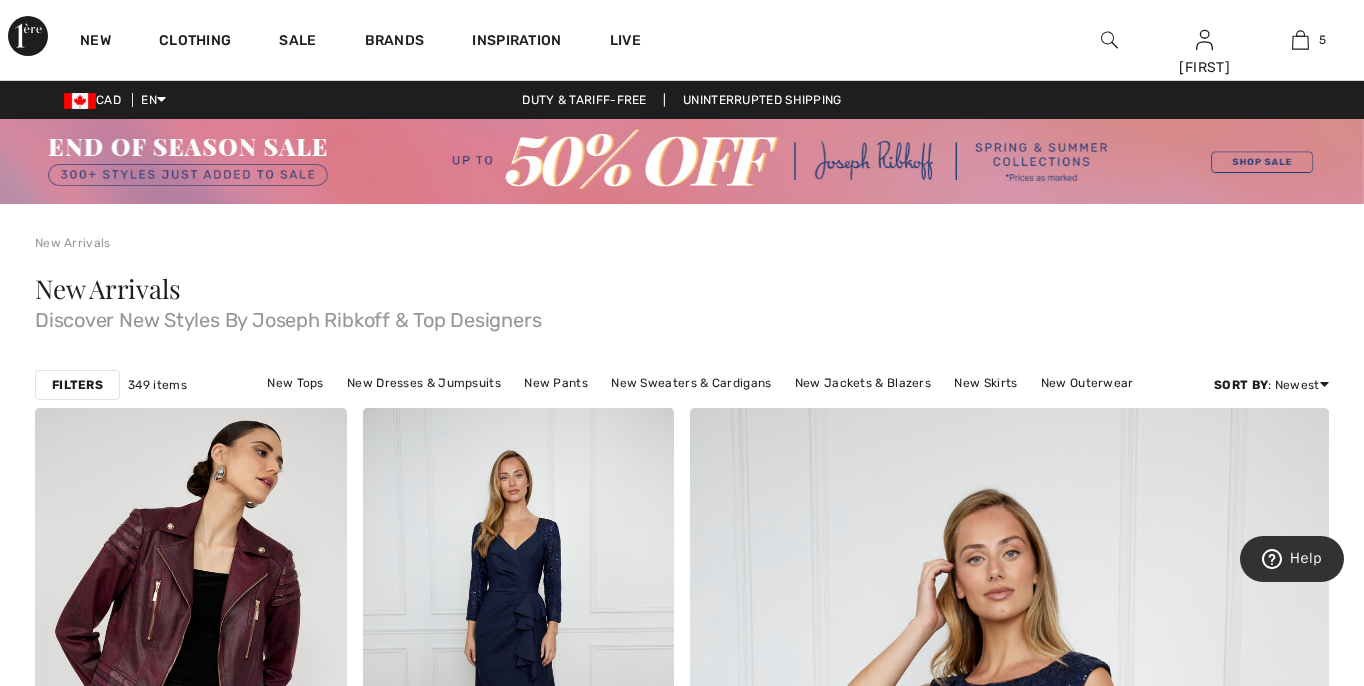 click on "Filters" at bounding box center (77, 385) 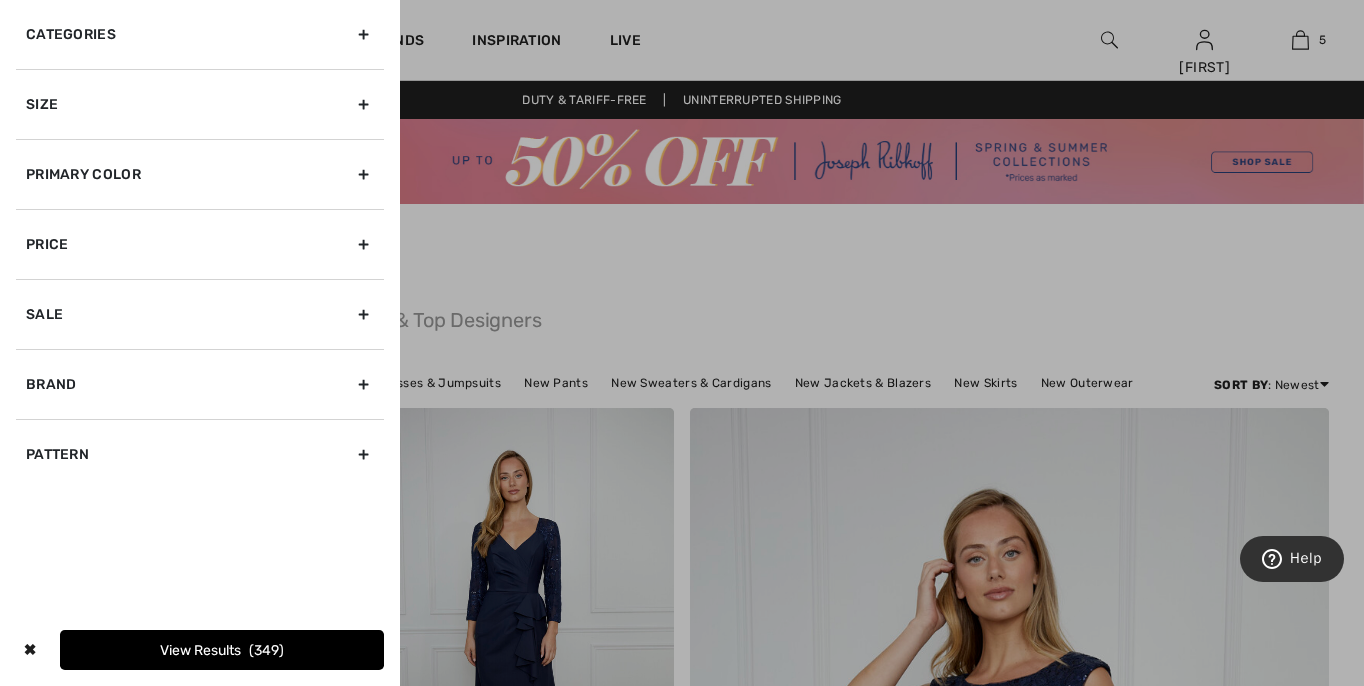 click on "Primary Color" at bounding box center [200, 174] 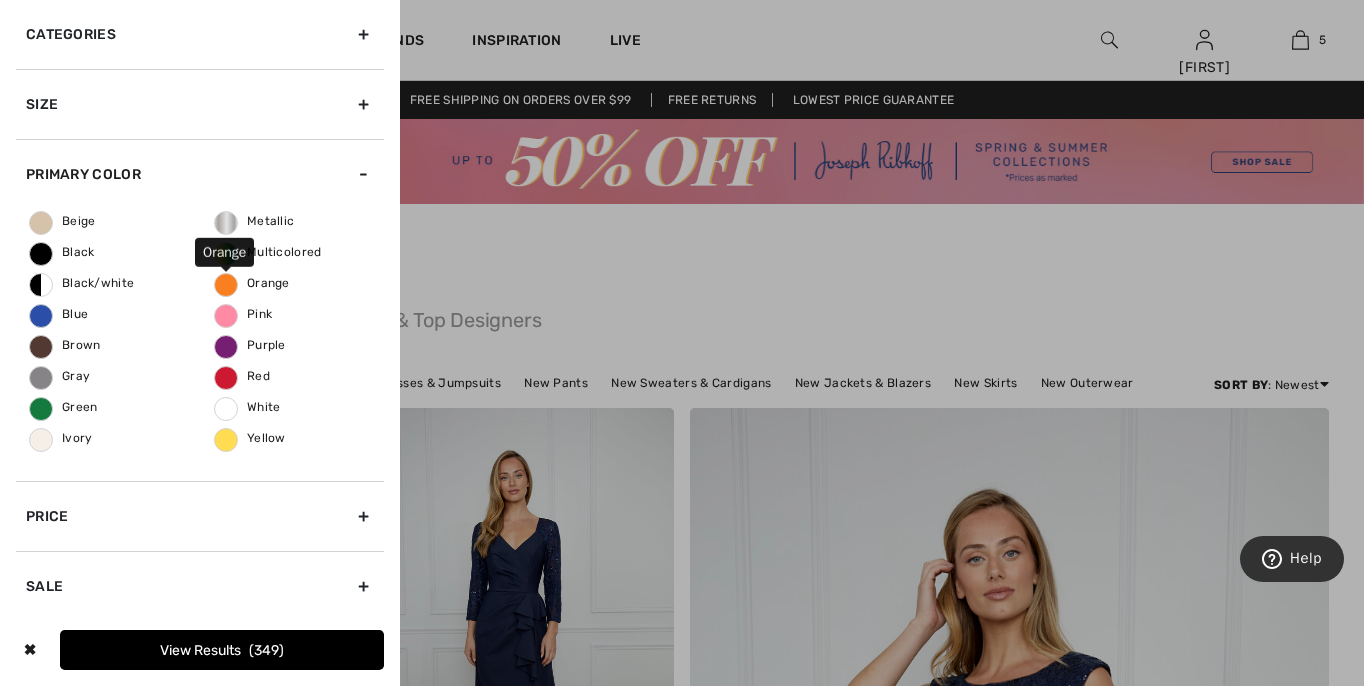 click on "Orange" at bounding box center (252, 283) 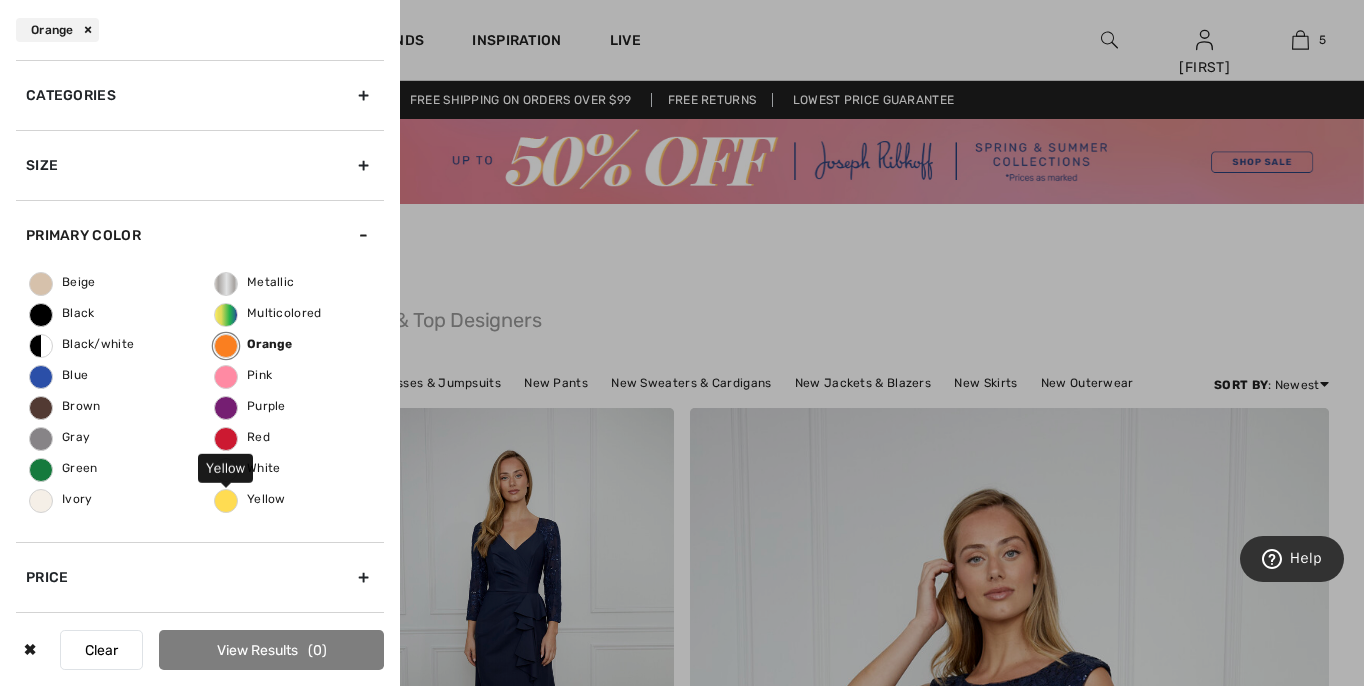 click on "Yellow" at bounding box center [250, 499] 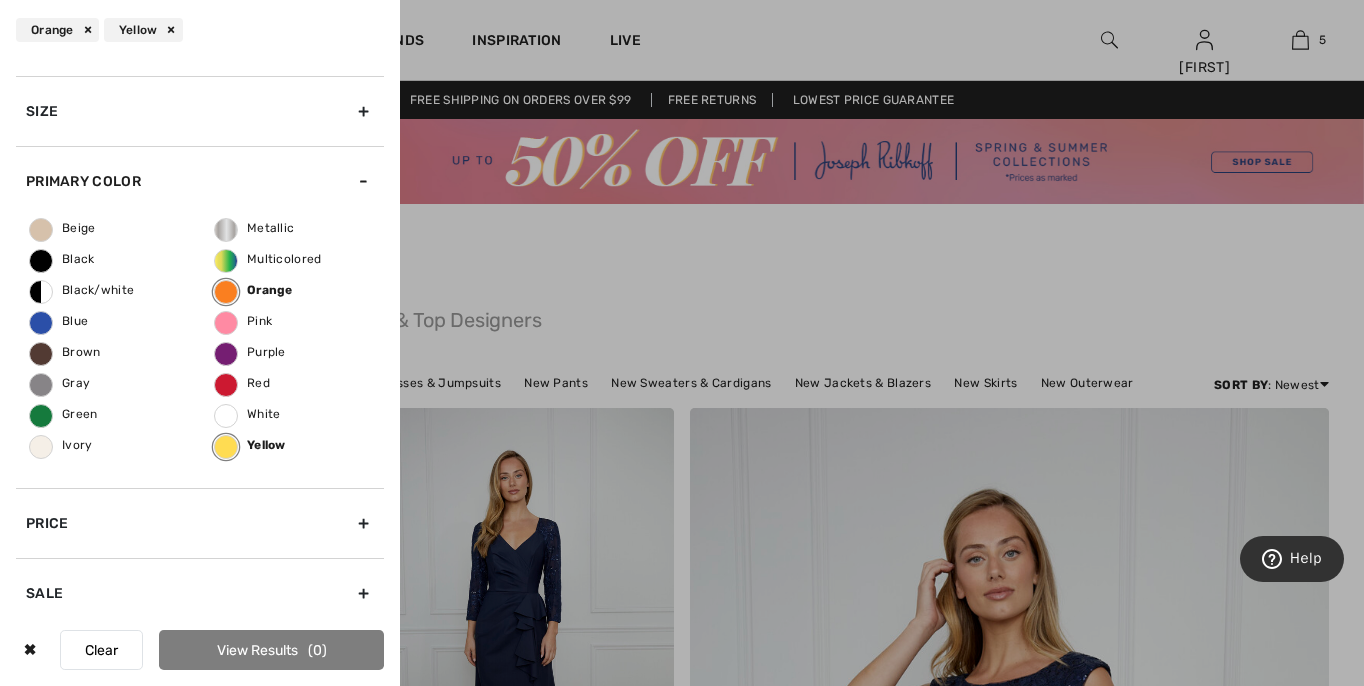 scroll, scrollTop: 0, scrollLeft: 0, axis: both 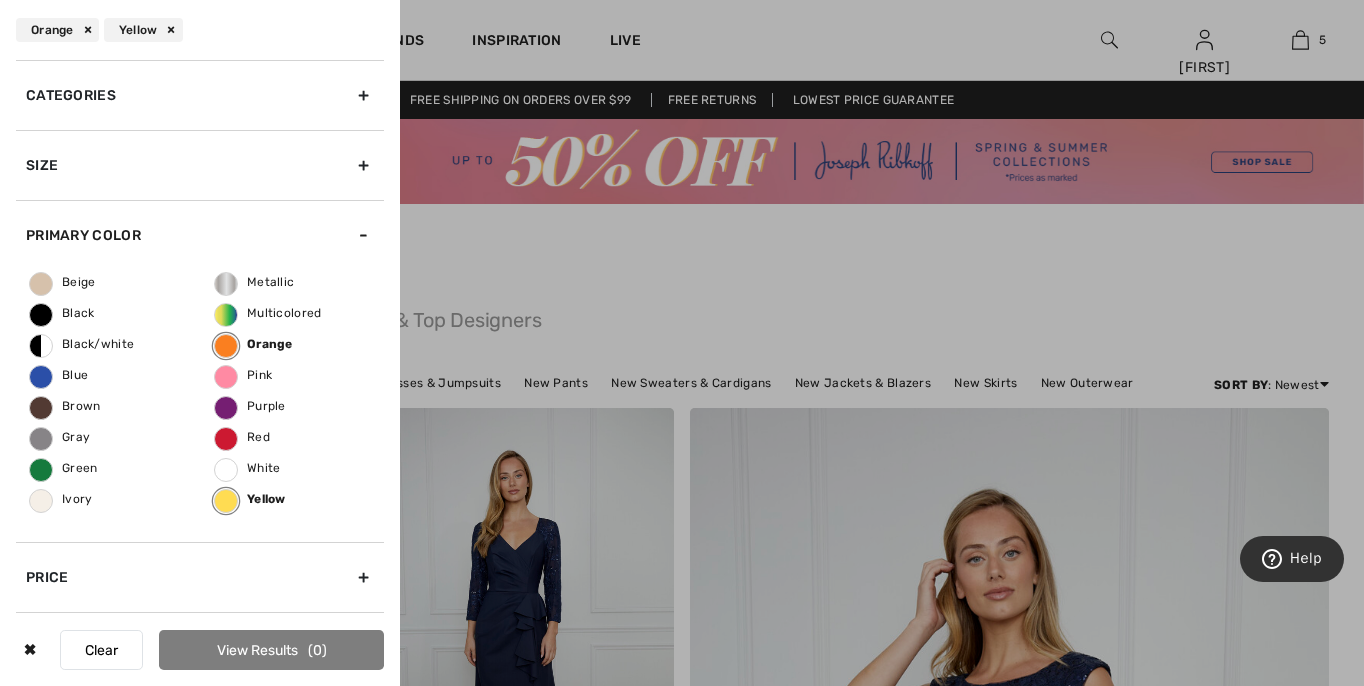 click at bounding box center (682, 343) 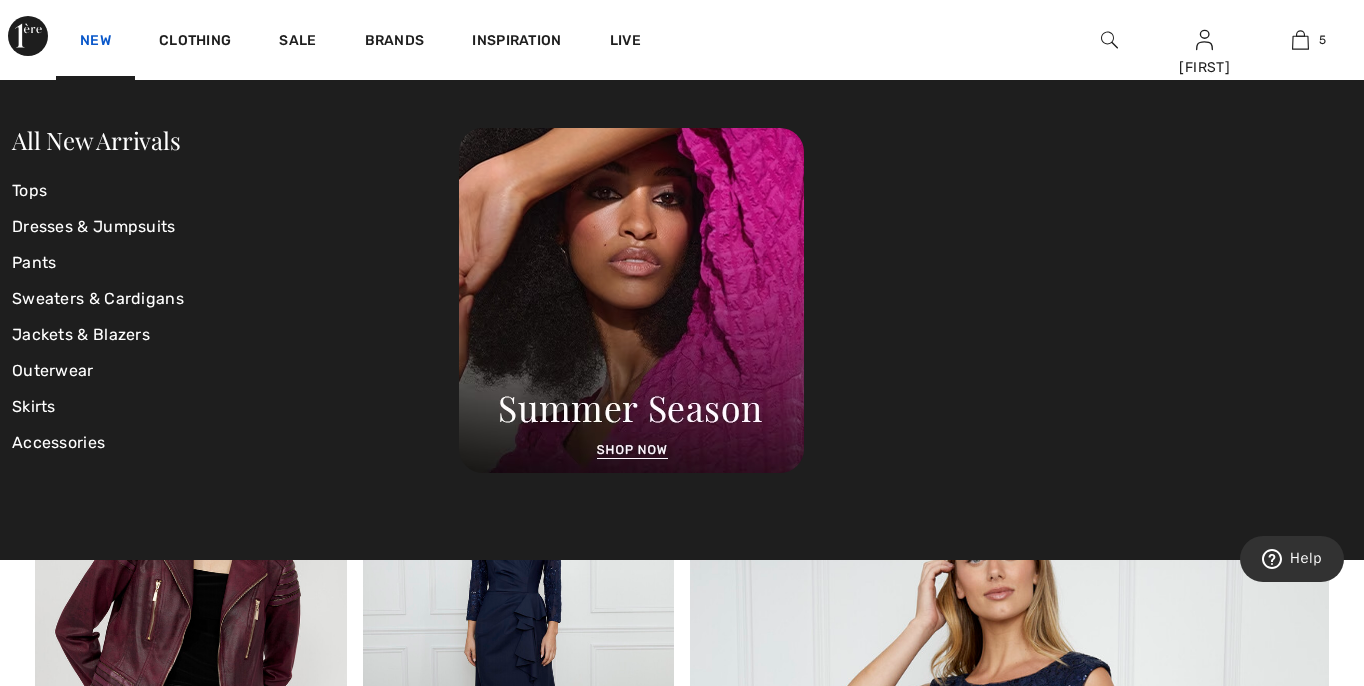 click on "New" at bounding box center (95, 42) 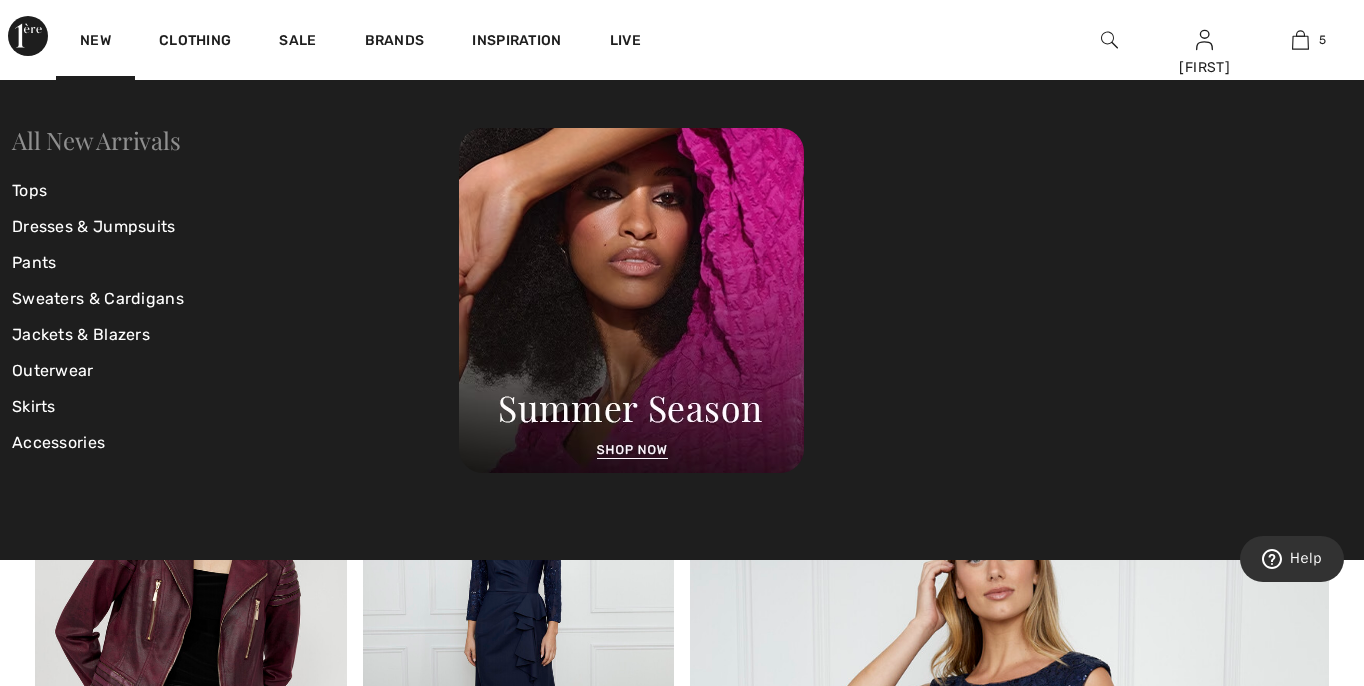 click on "All New Arrivals" at bounding box center [96, 140] 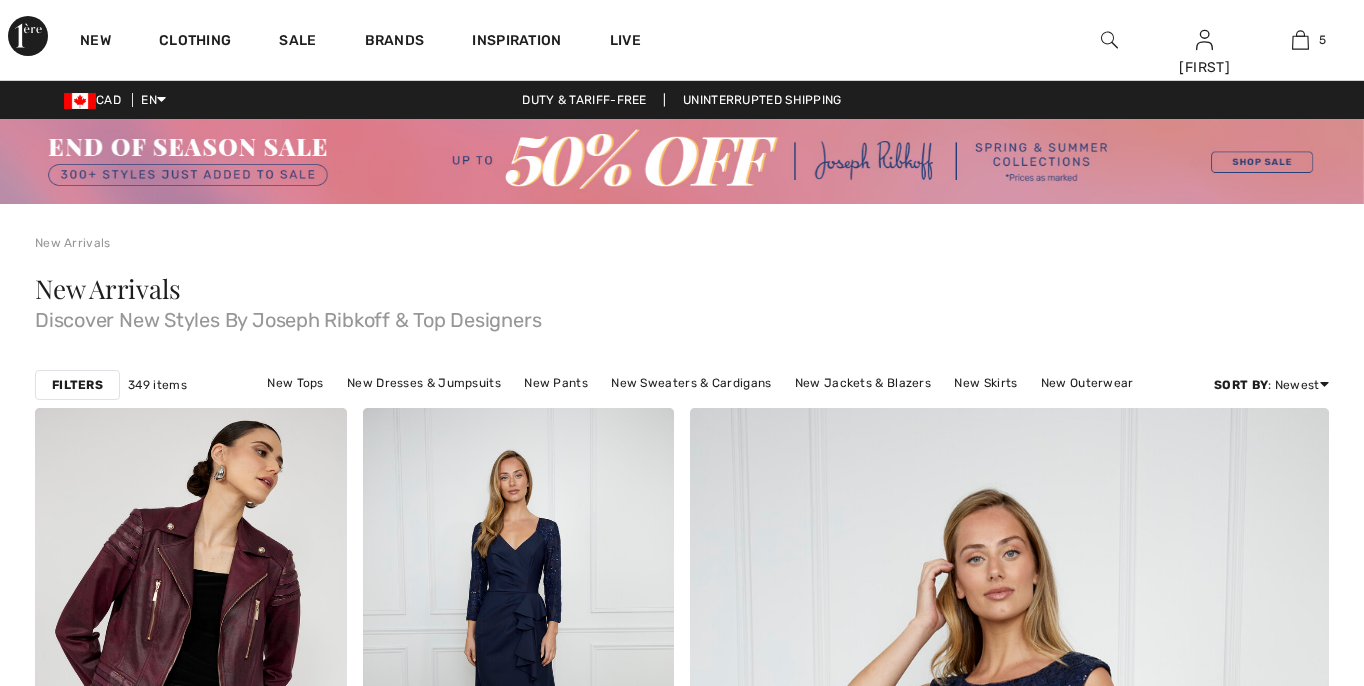 scroll, scrollTop: 142, scrollLeft: 0, axis: vertical 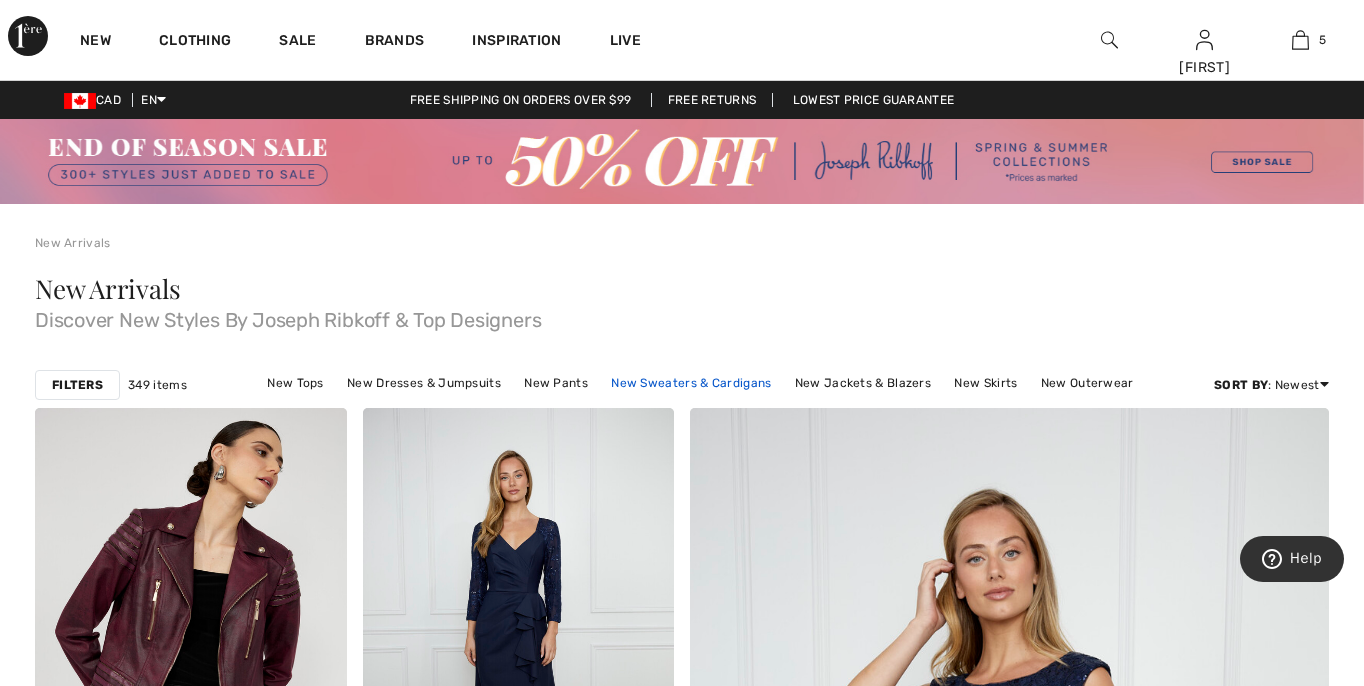 click on "New Sweaters & Cardigans" at bounding box center [691, 383] 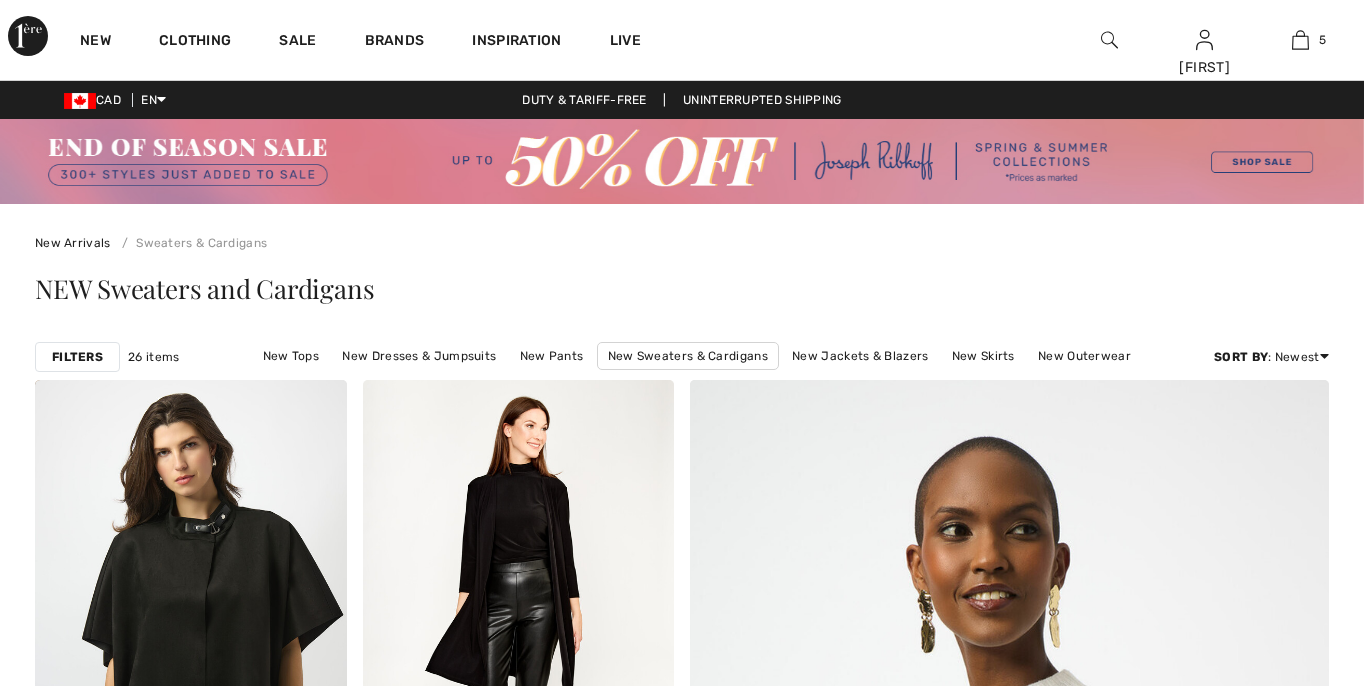 checkbox on "true" 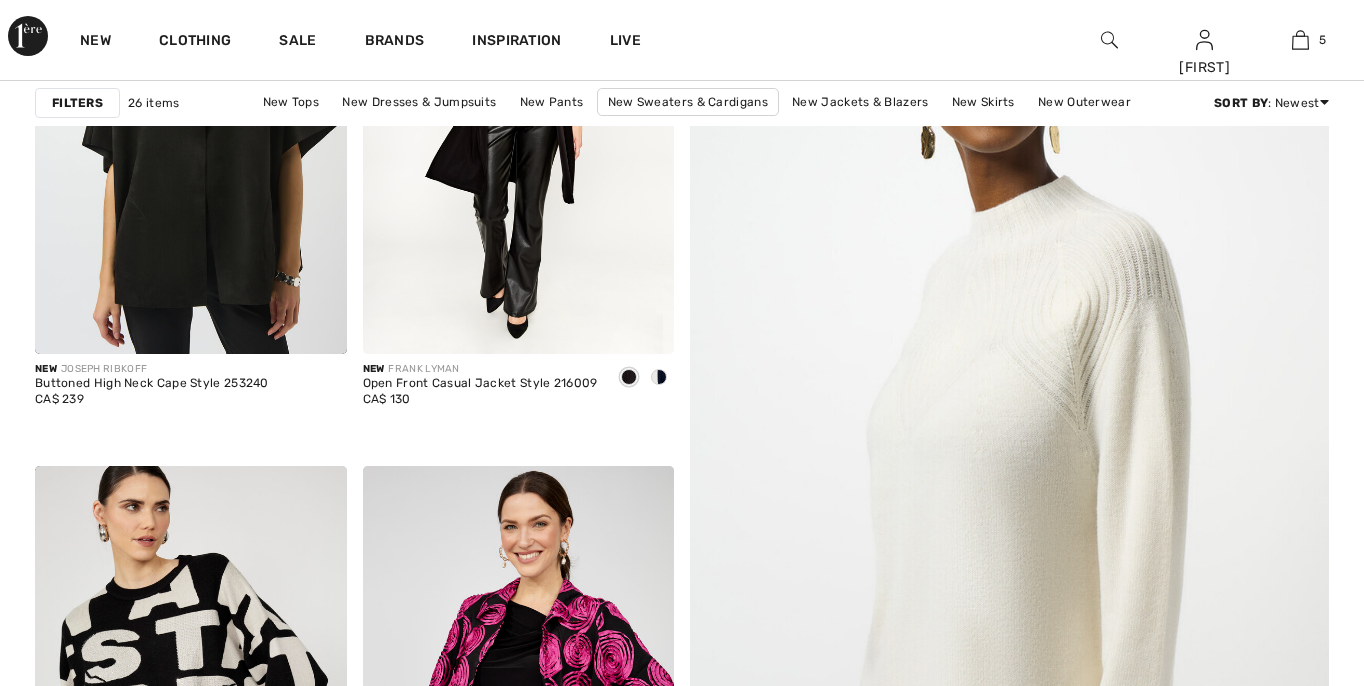 scroll, scrollTop: 0, scrollLeft: 0, axis: both 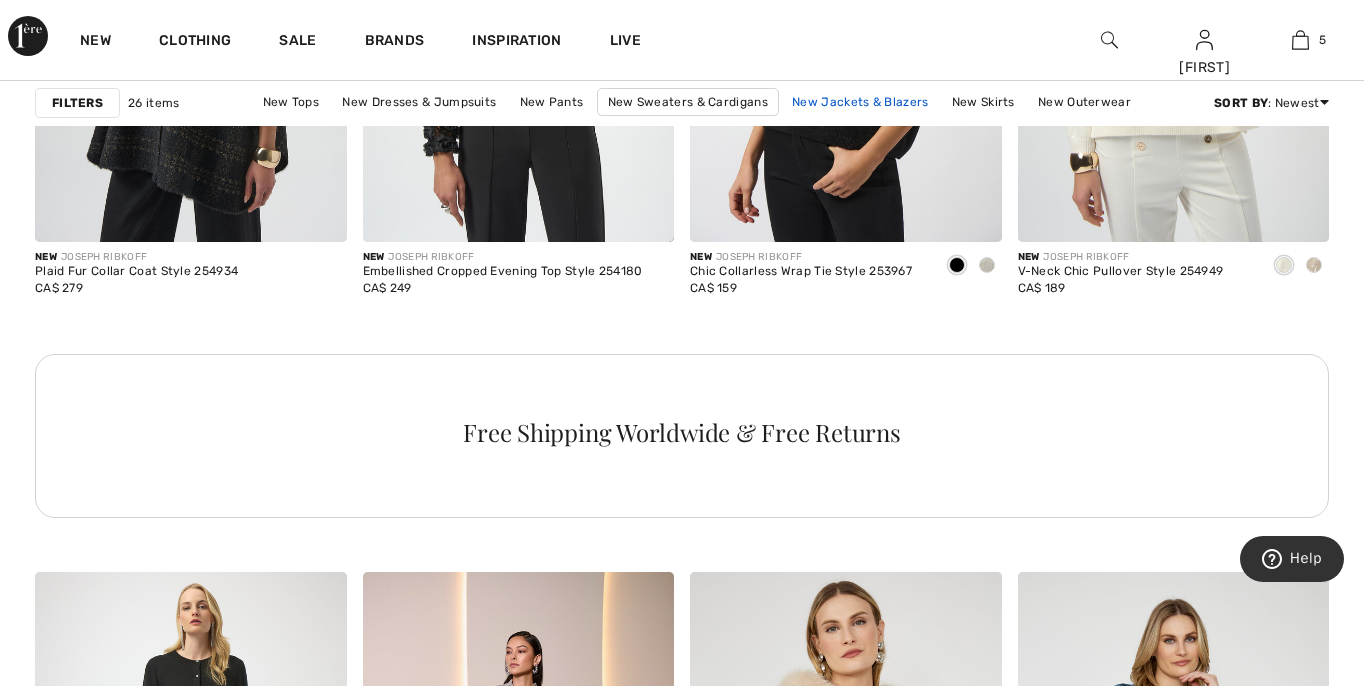 click on "New Jackets & Blazers" at bounding box center (860, 102) 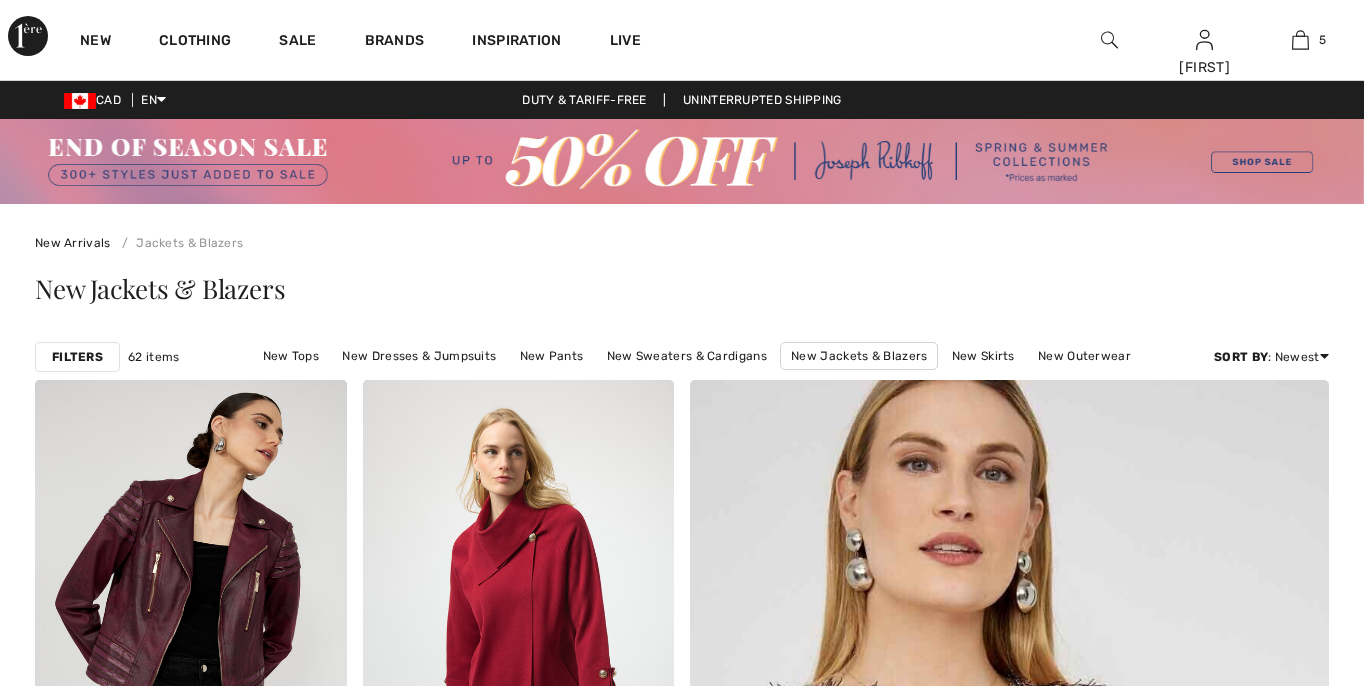 scroll, scrollTop: 319, scrollLeft: 0, axis: vertical 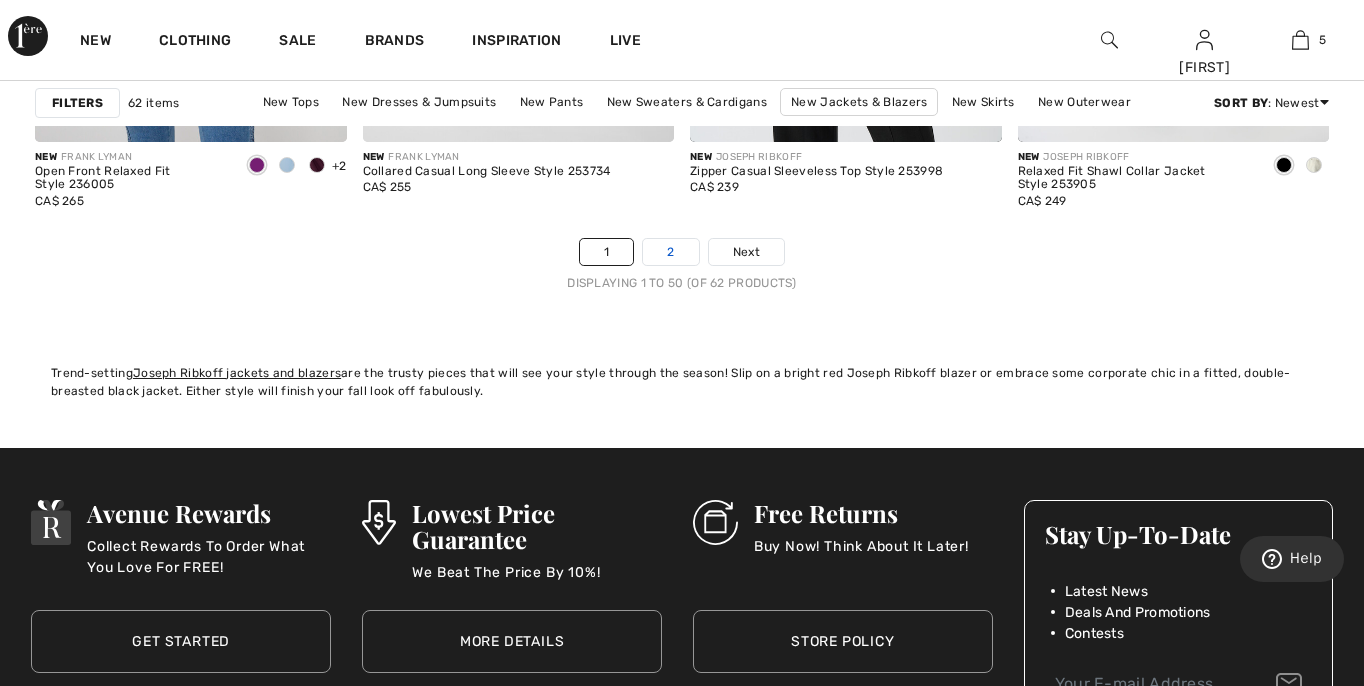 click on "2" at bounding box center (670, 252) 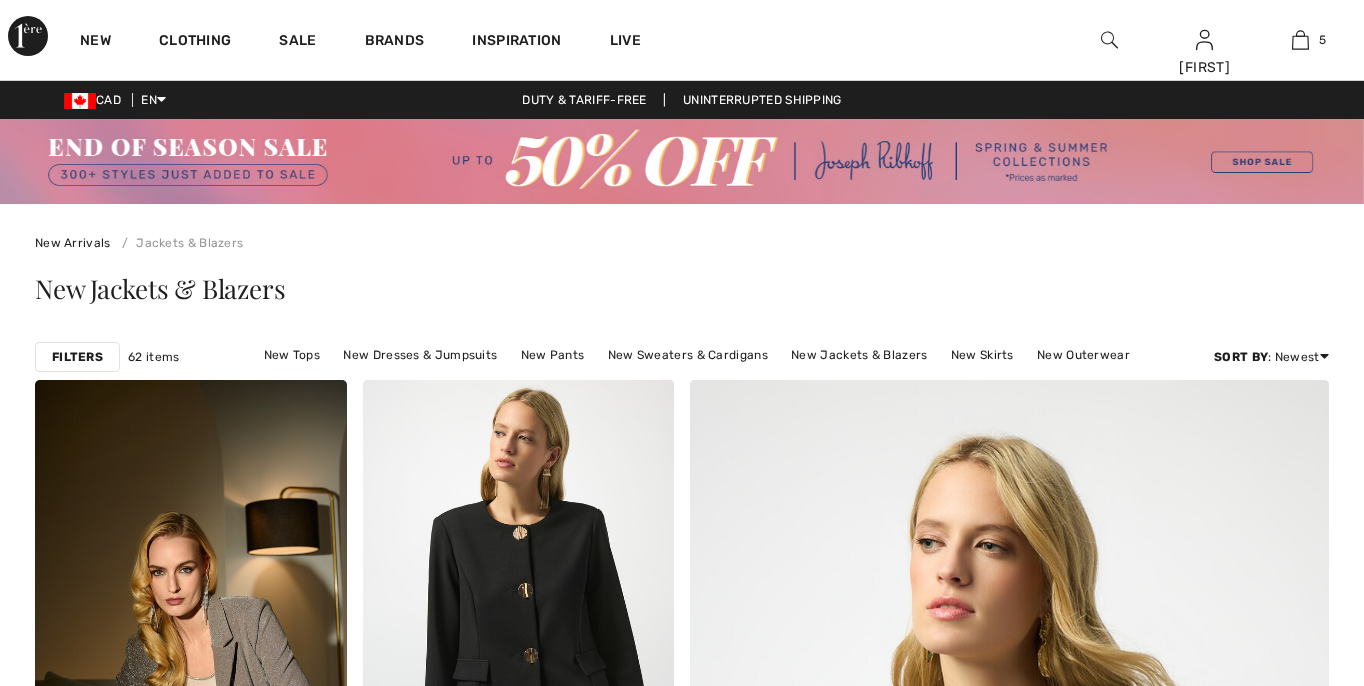 scroll, scrollTop: 388, scrollLeft: 0, axis: vertical 